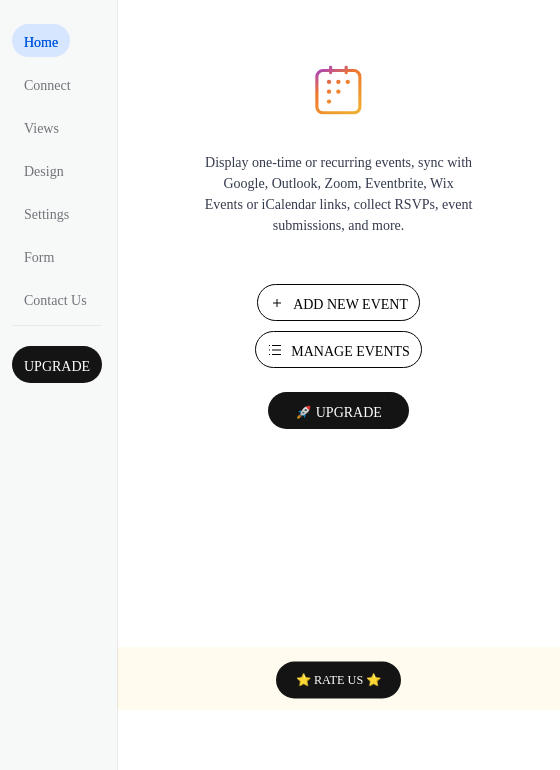 scroll, scrollTop: 0, scrollLeft: 0, axis: both 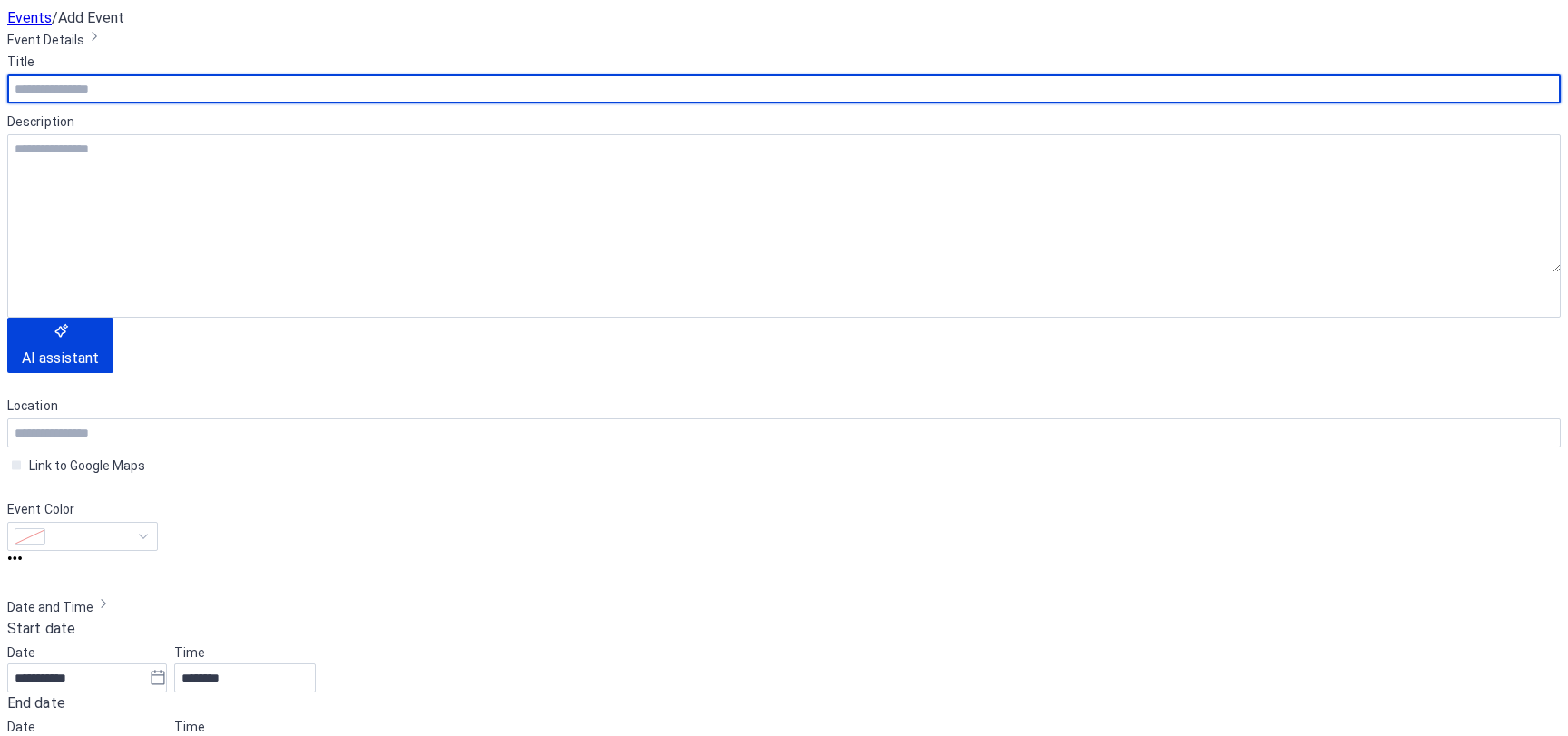 click at bounding box center (784, 89) 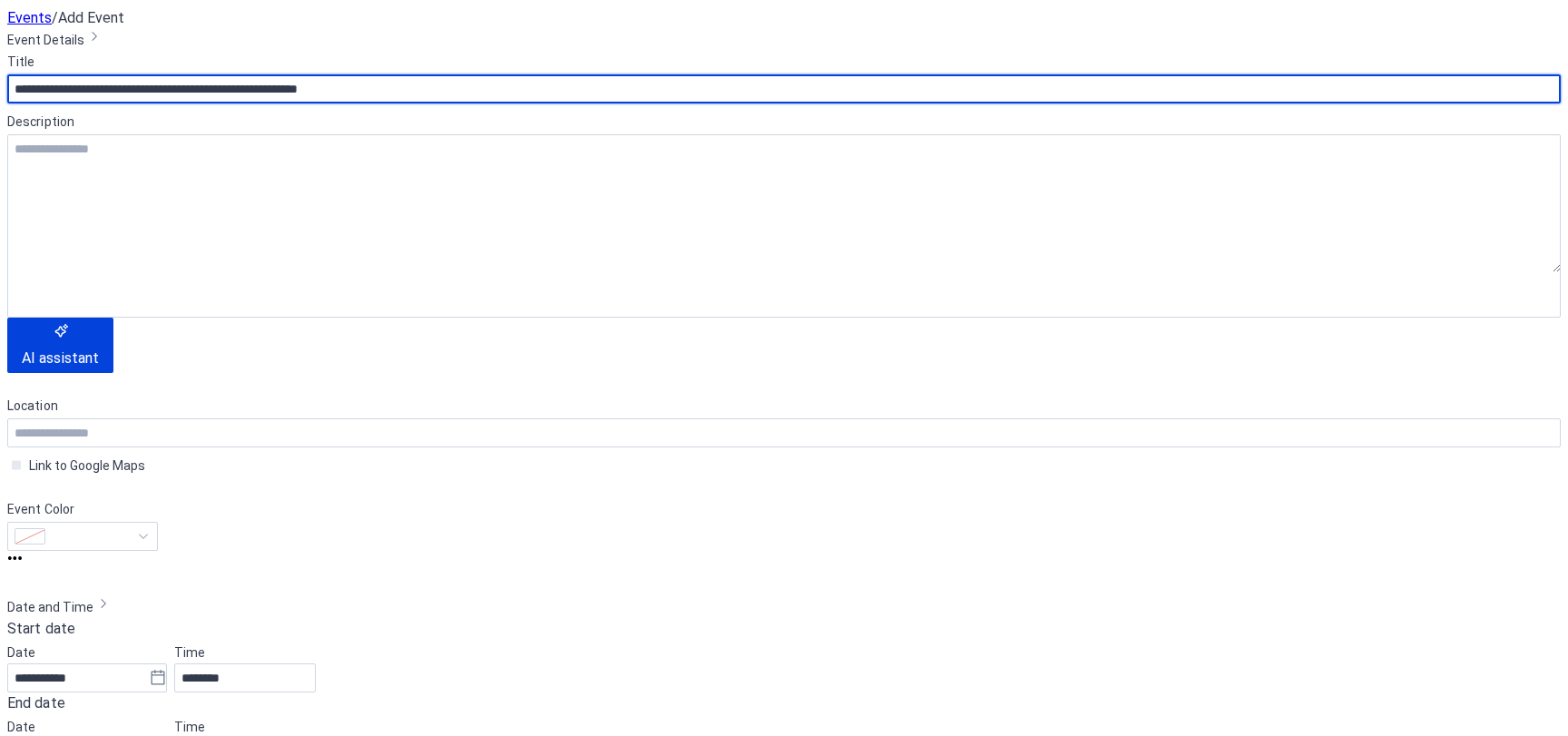 type on "**********" 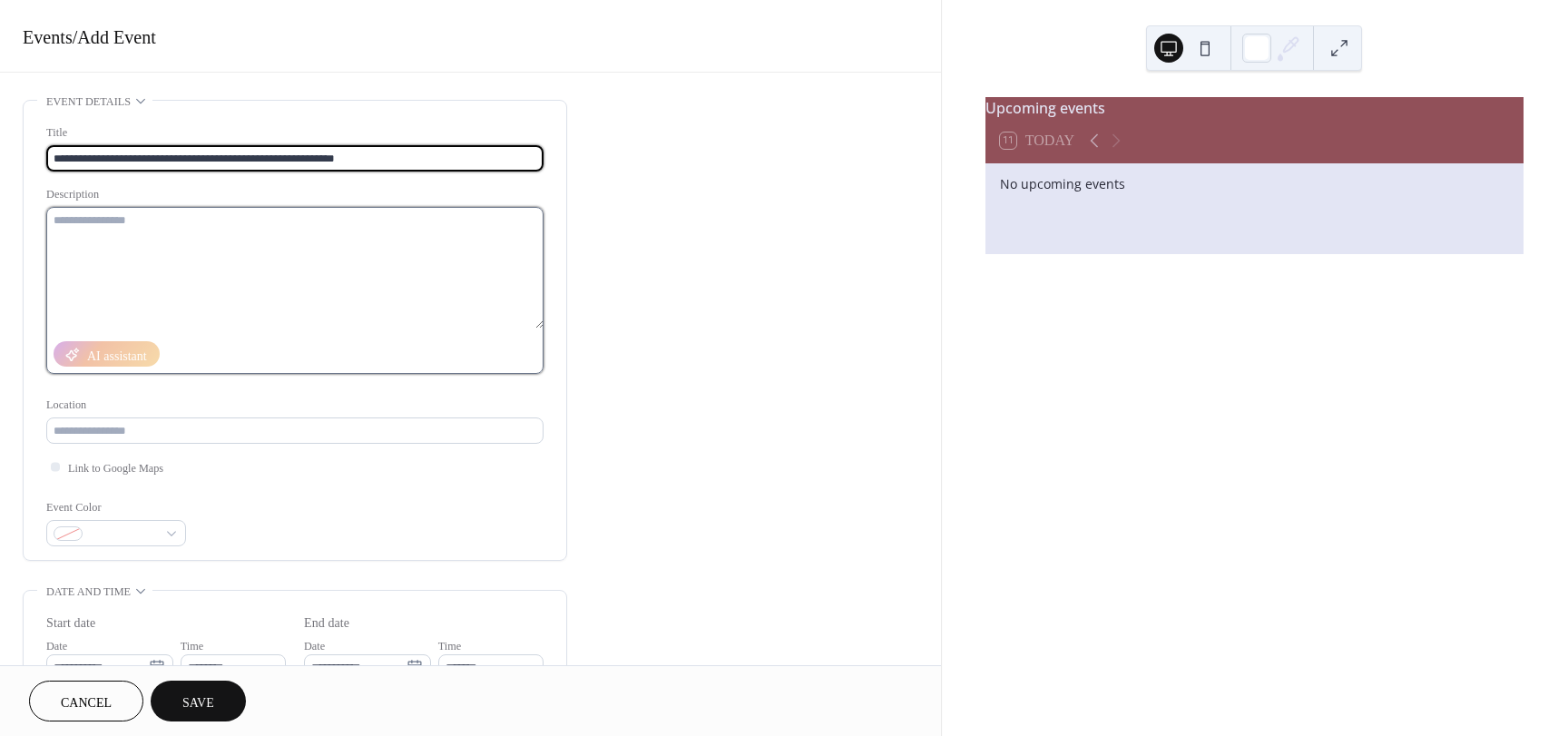 click at bounding box center (295, 268) 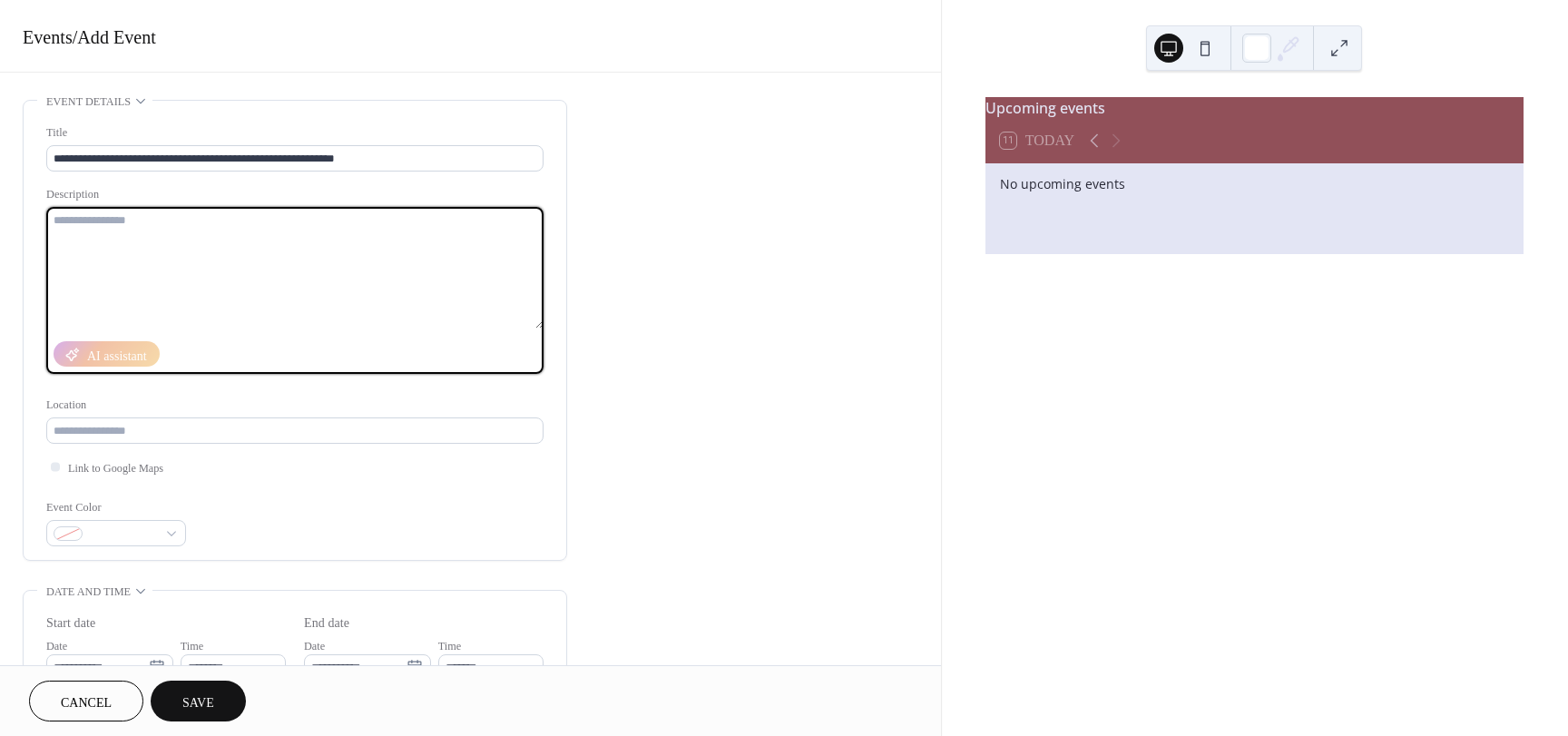 paste on "**********" 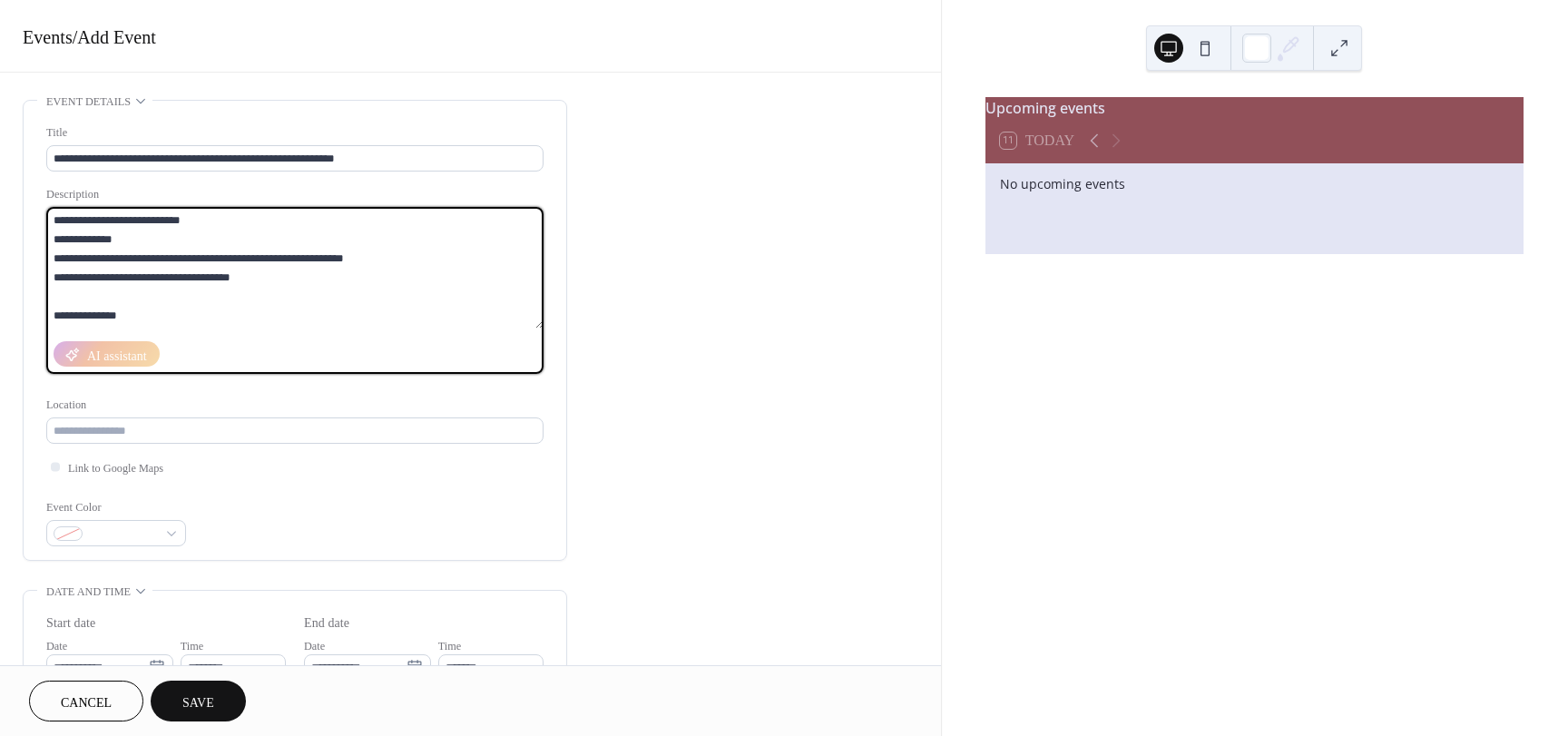 scroll, scrollTop: 645, scrollLeft: 0, axis: vertical 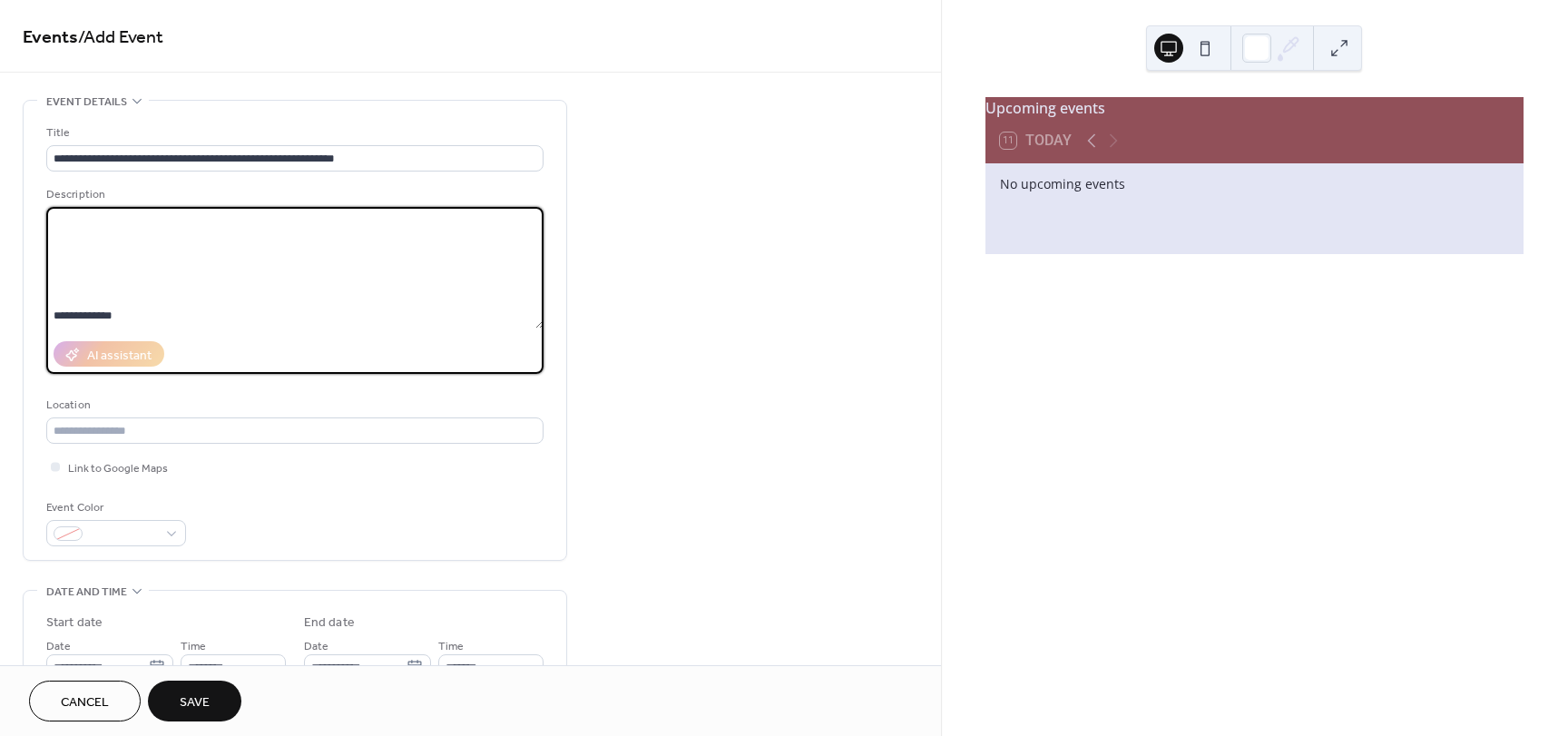 drag, startPoint x: 165, startPoint y: 288, endPoint x: 52, endPoint y: 275, distance: 113.74533 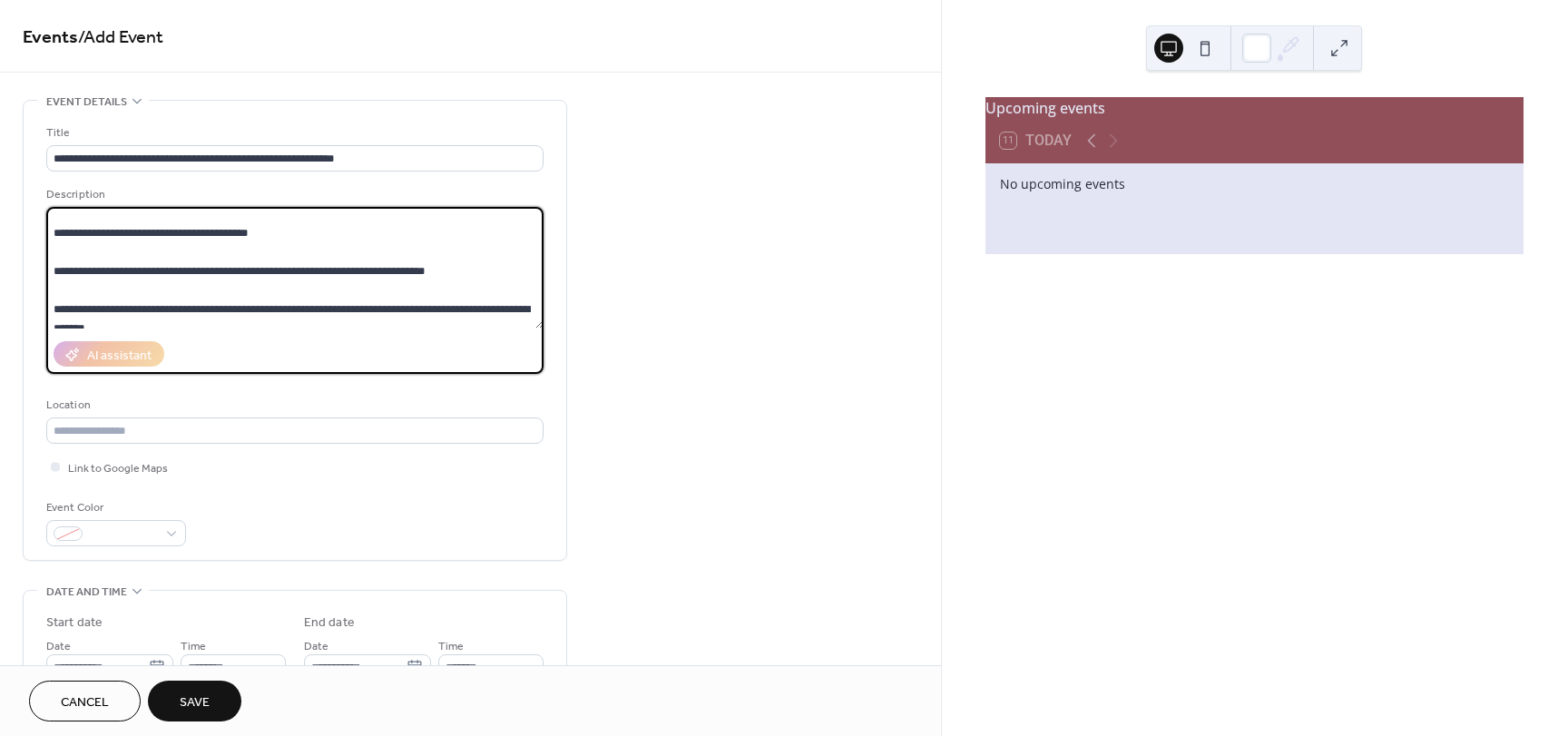 scroll, scrollTop: 398, scrollLeft: 0, axis: vertical 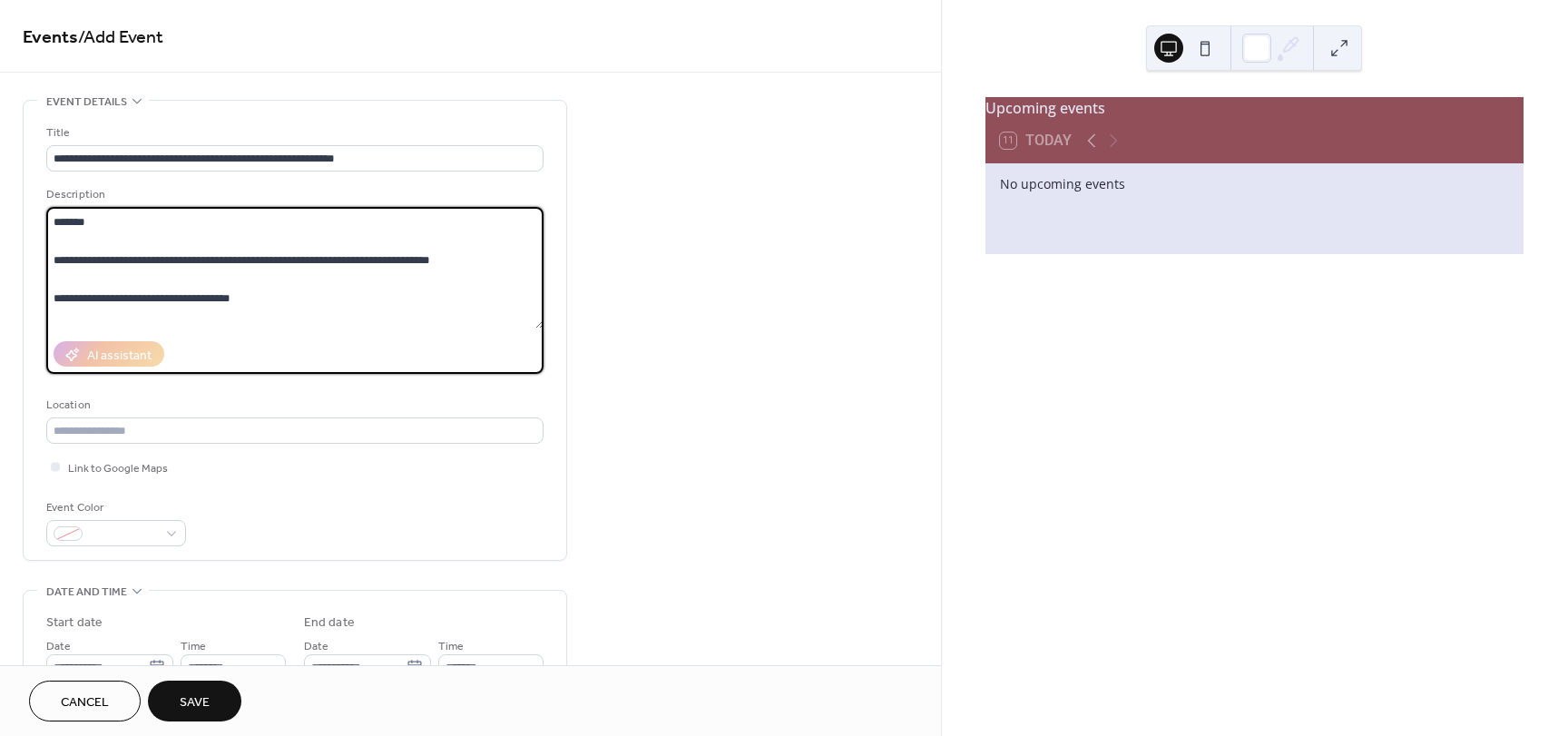 click on "**********" at bounding box center (295, 268) 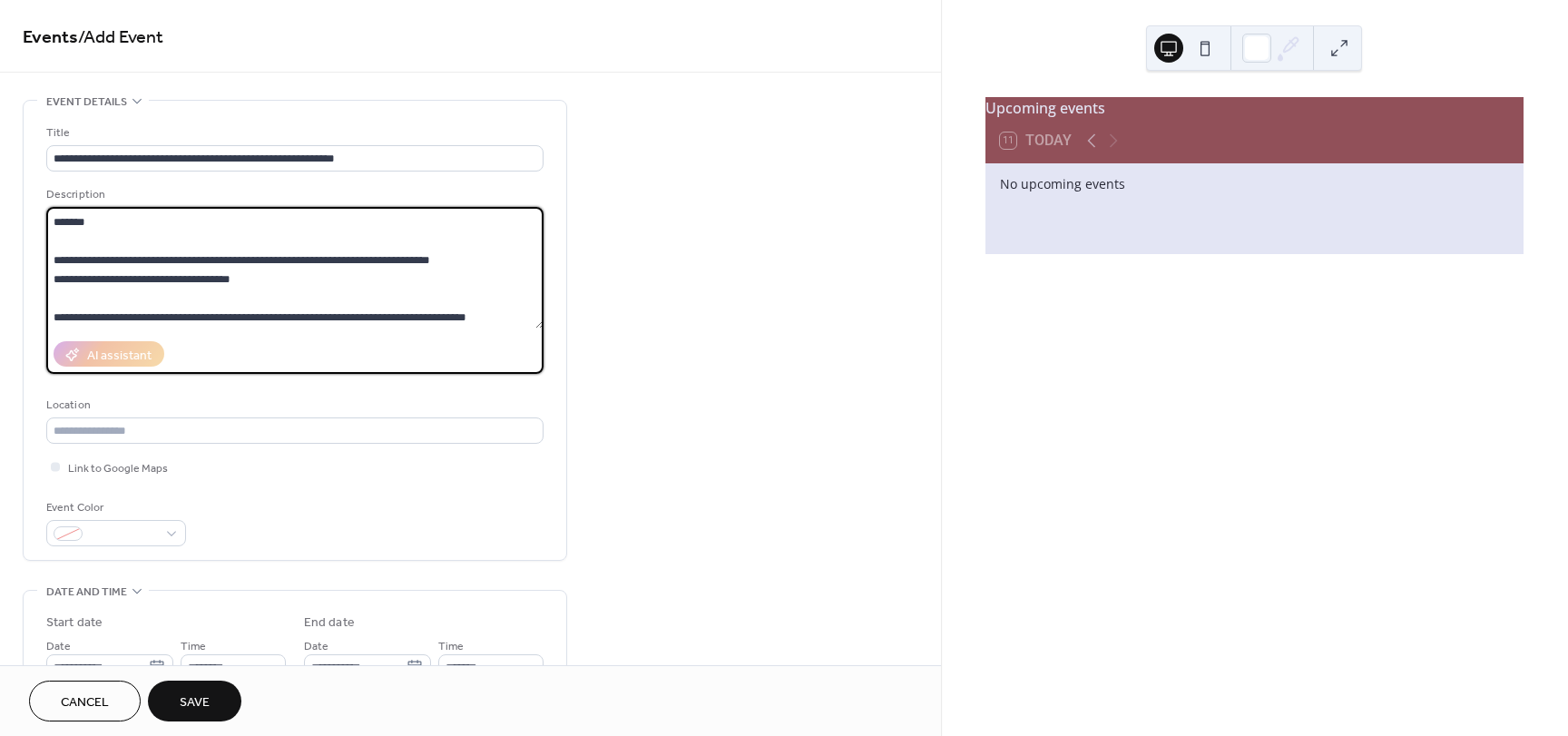 click on "**********" at bounding box center [295, 268] 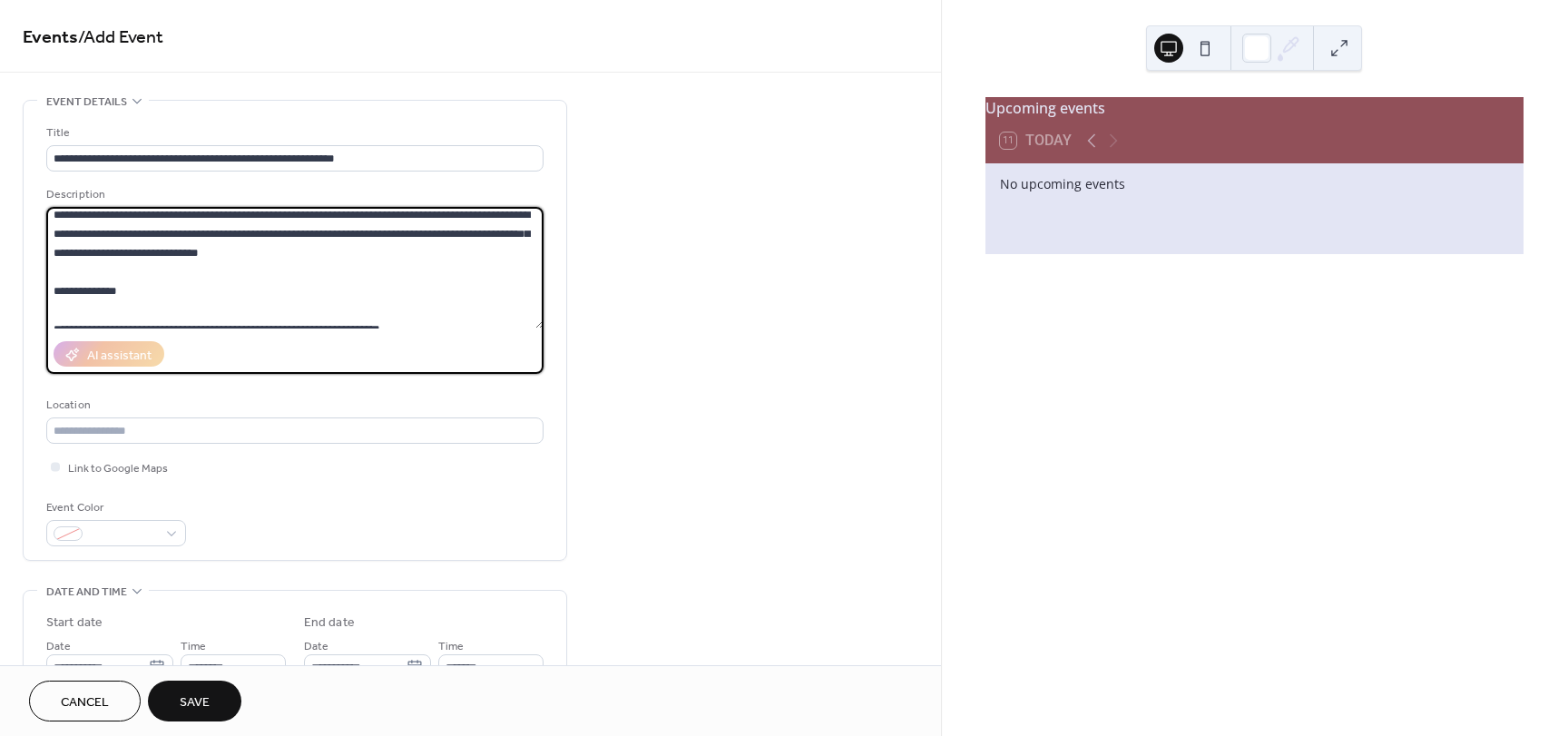 scroll, scrollTop: 149, scrollLeft: 0, axis: vertical 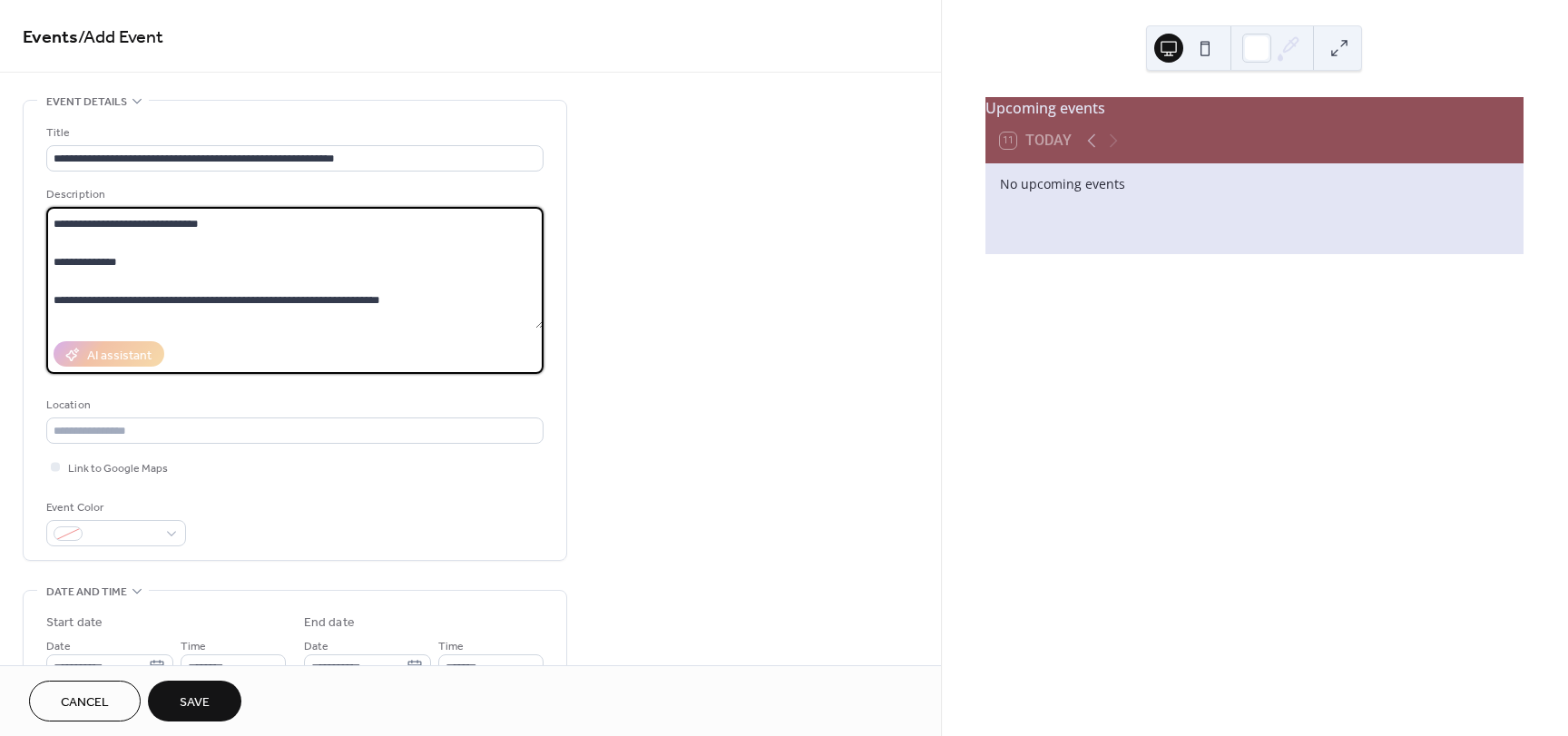 drag, startPoint x: 309, startPoint y: 319, endPoint x: 65, endPoint y: 309, distance: 244.20483 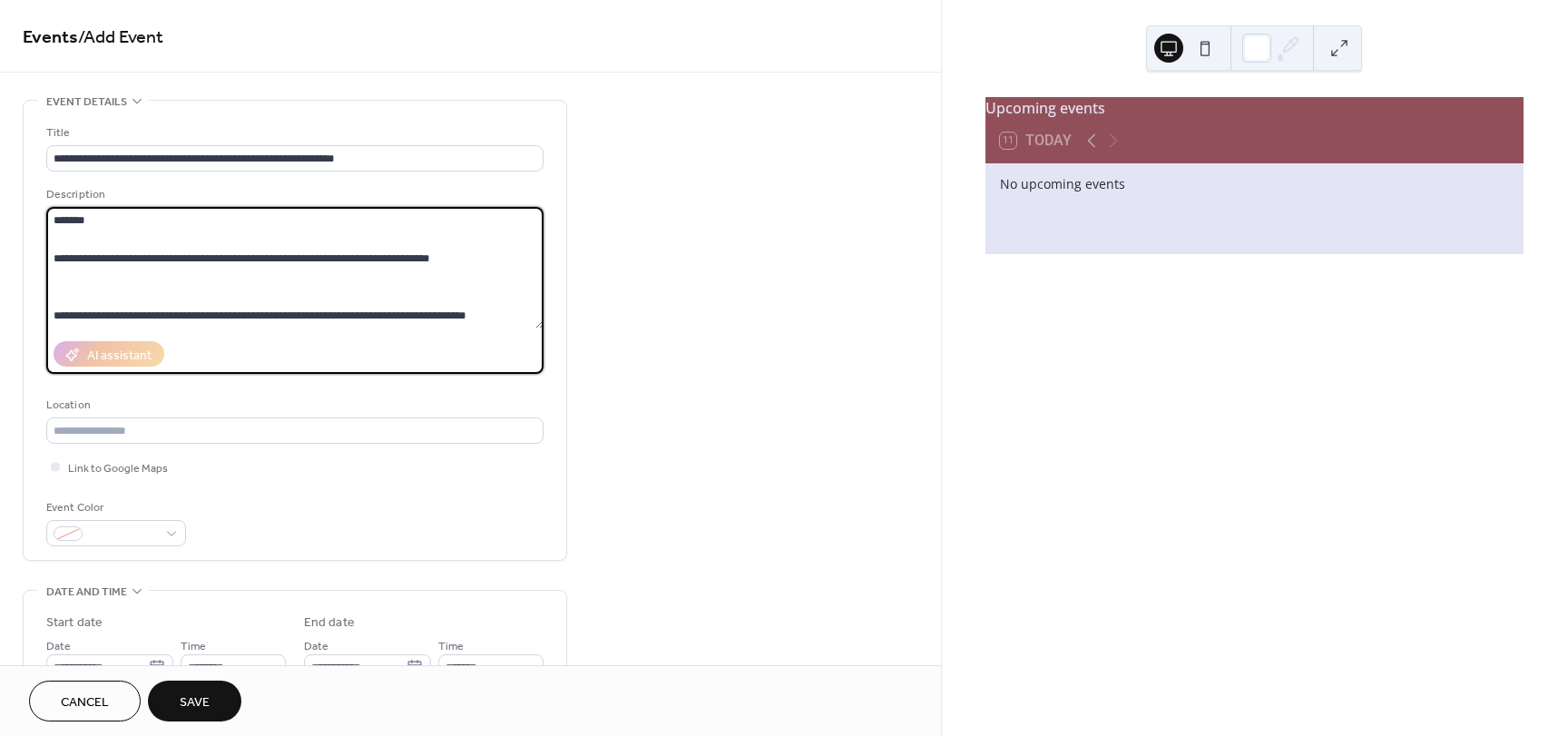 scroll, scrollTop: 360, scrollLeft: 0, axis: vertical 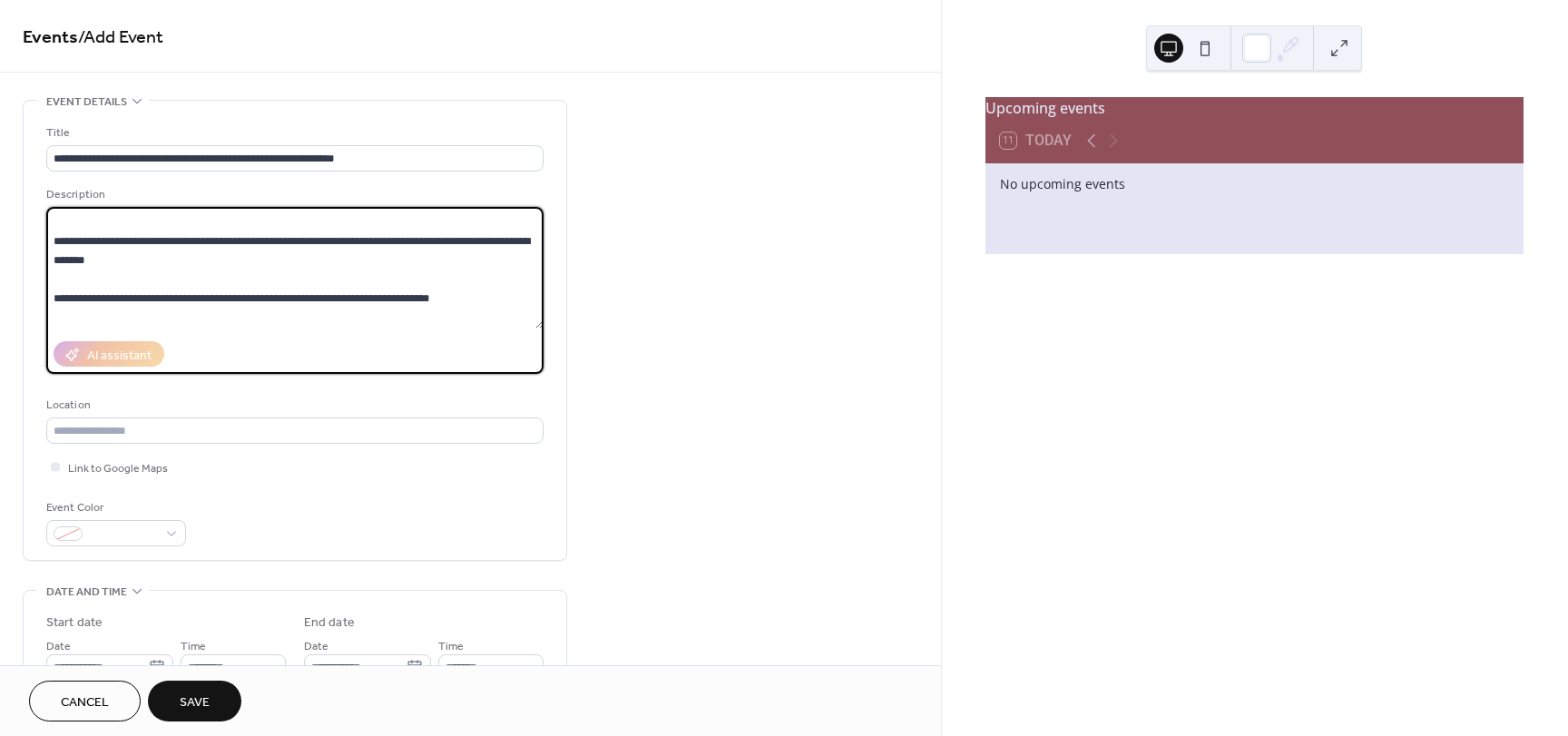 click on "**********" at bounding box center (295, 268) 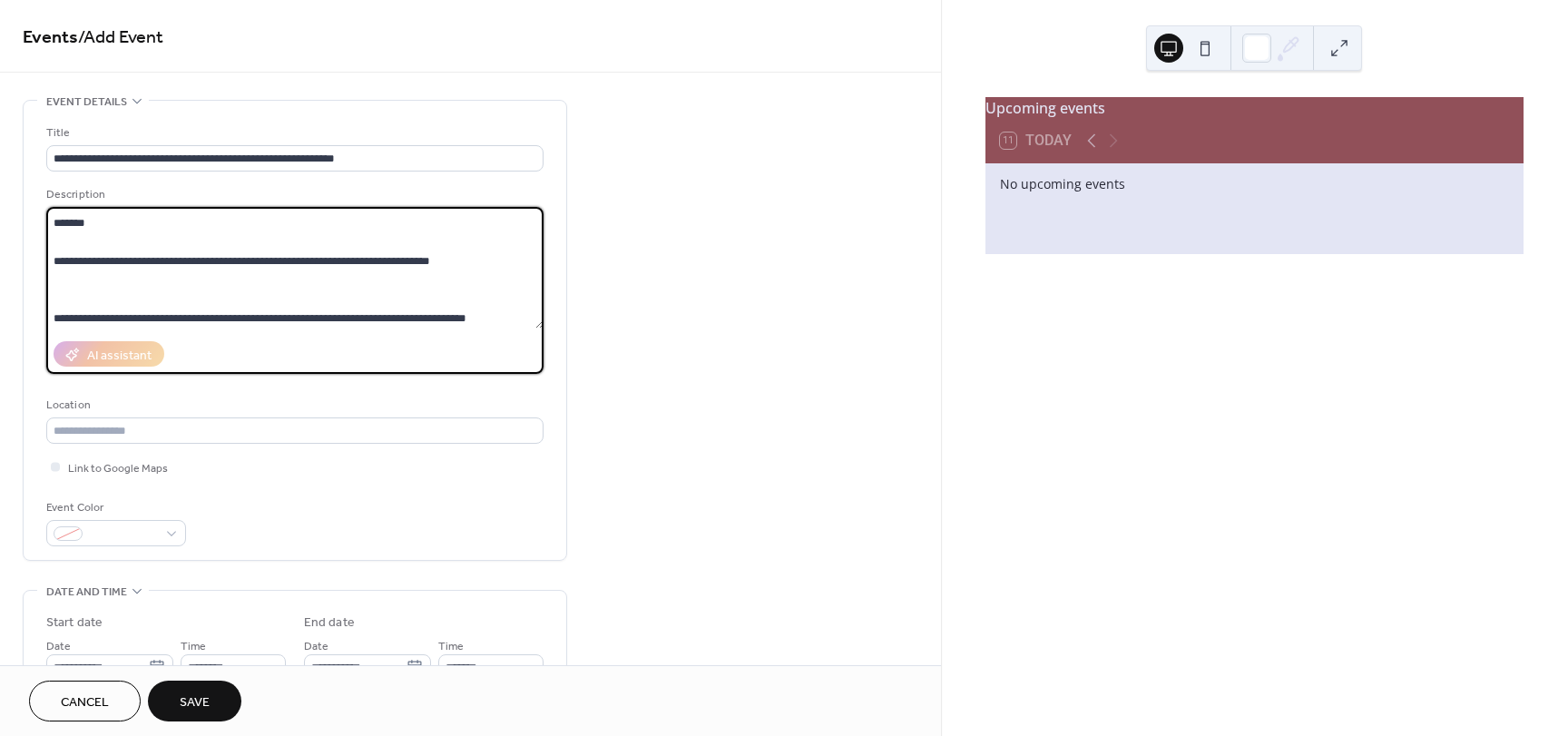 scroll, scrollTop: 417, scrollLeft: 0, axis: vertical 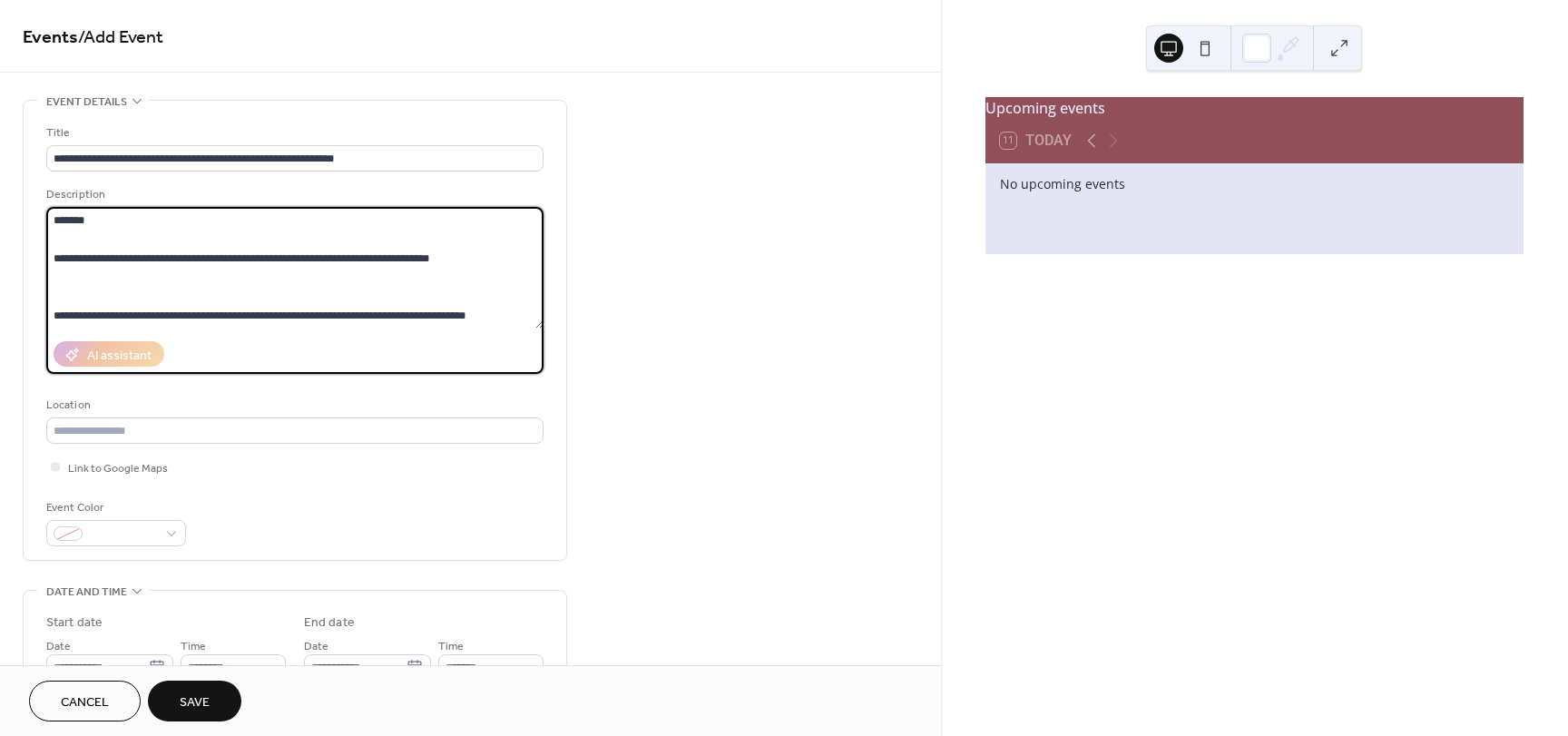 drag, startPoint x: 464, startPoint y: 294, endPoint x: 28, endPoint y: 292, distance: 436.00459 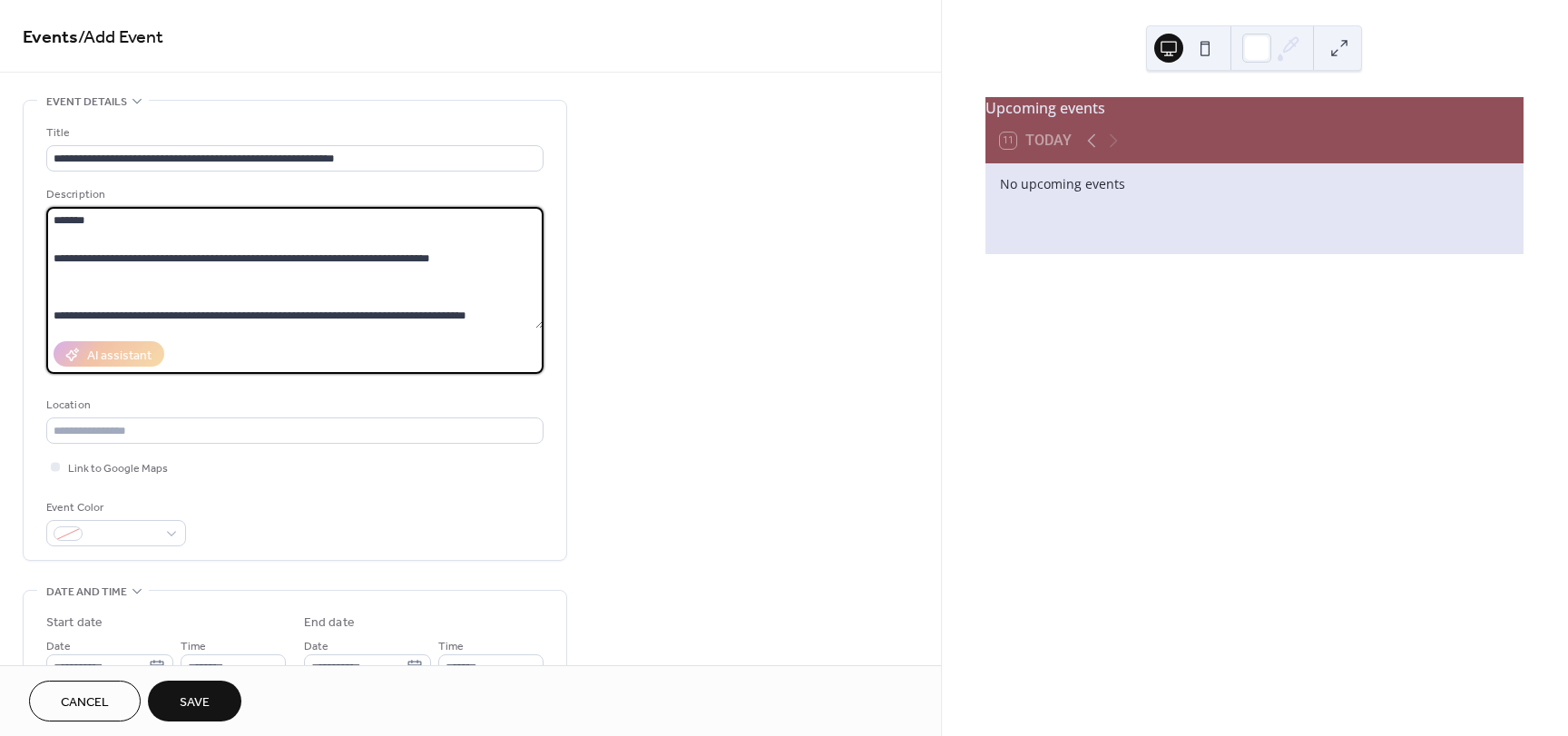 click on "**********" at bounding box center (295, 330) 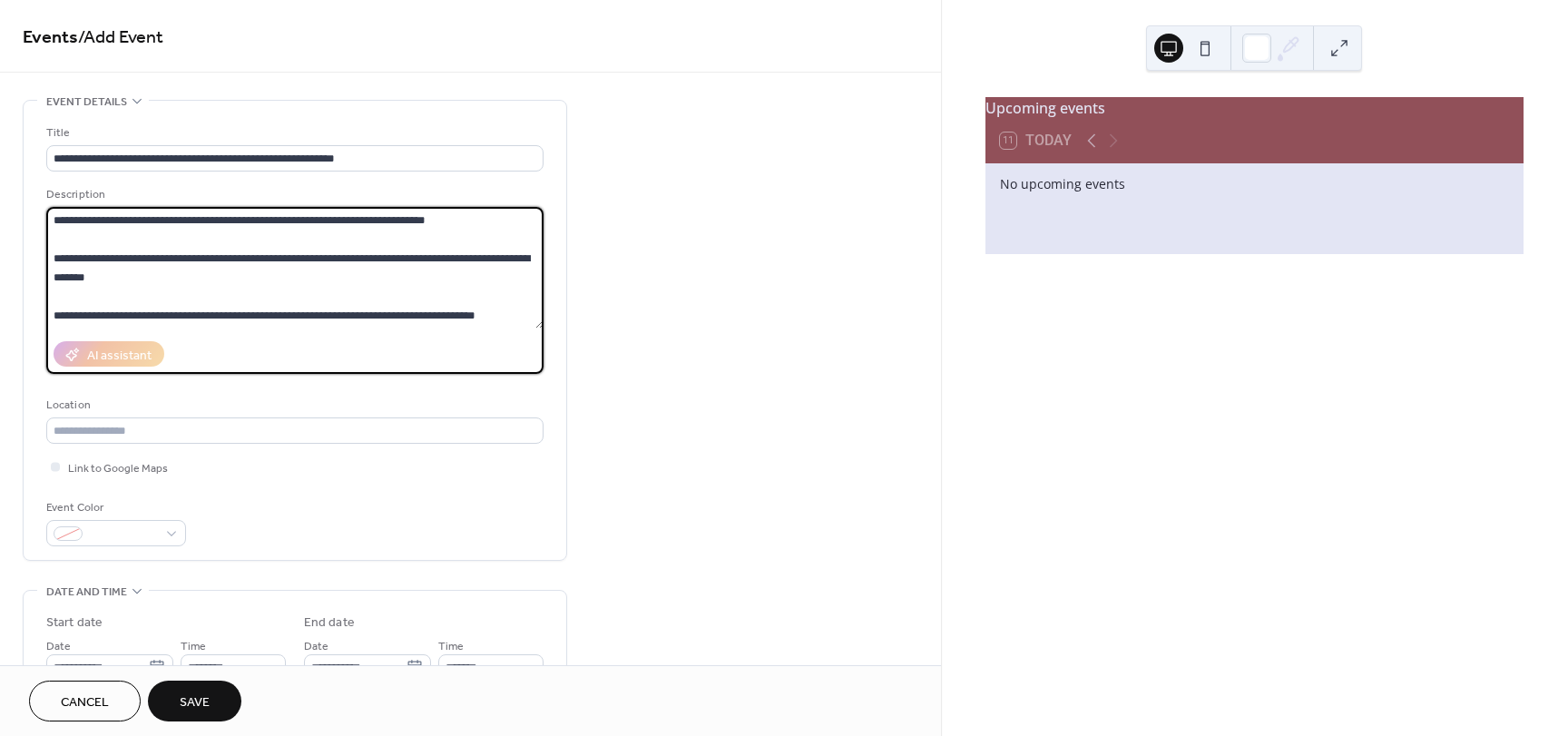 click on "**********" at bounding box center (295, 268) 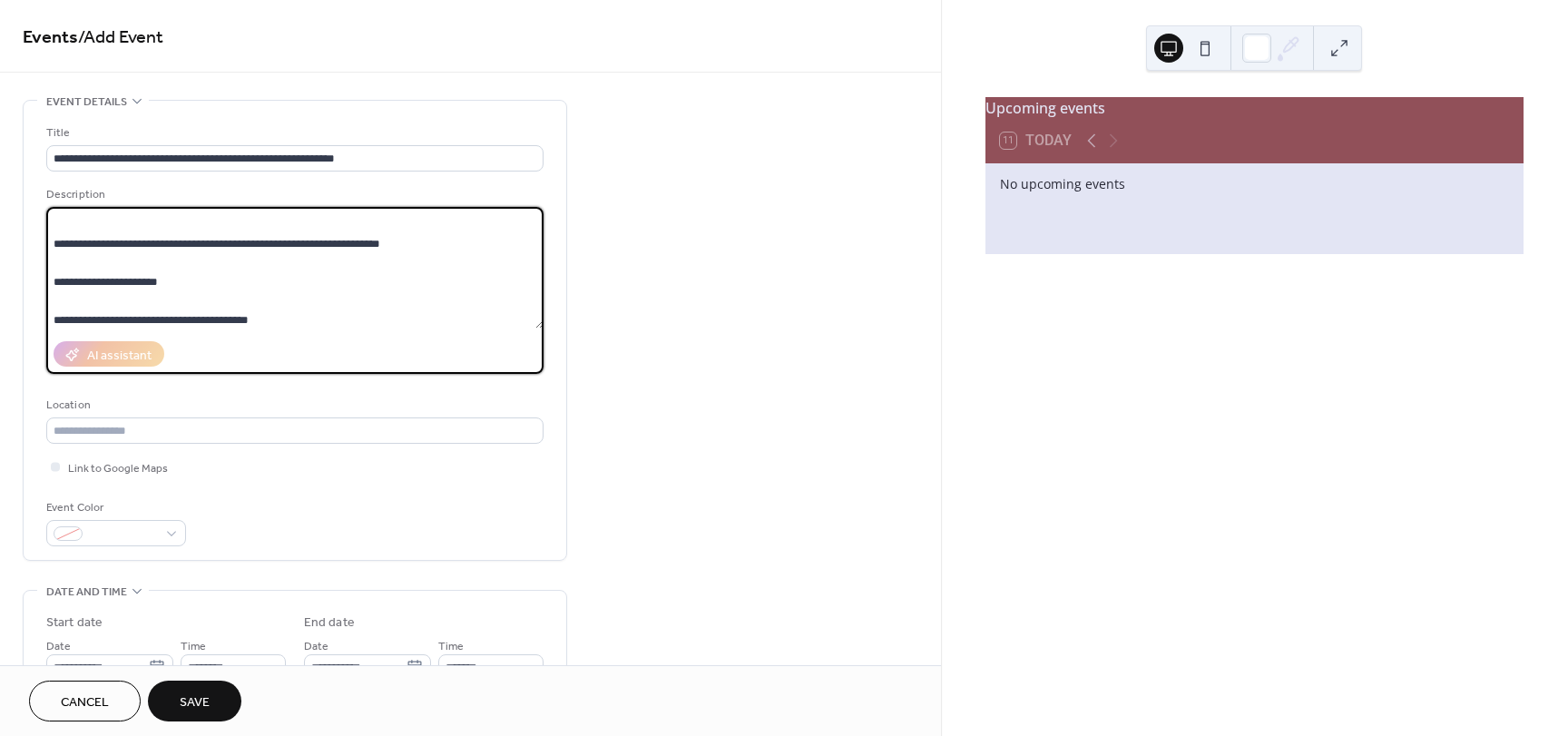 scroll, scrollTop: 0, scrollLeft: 0, axis: both 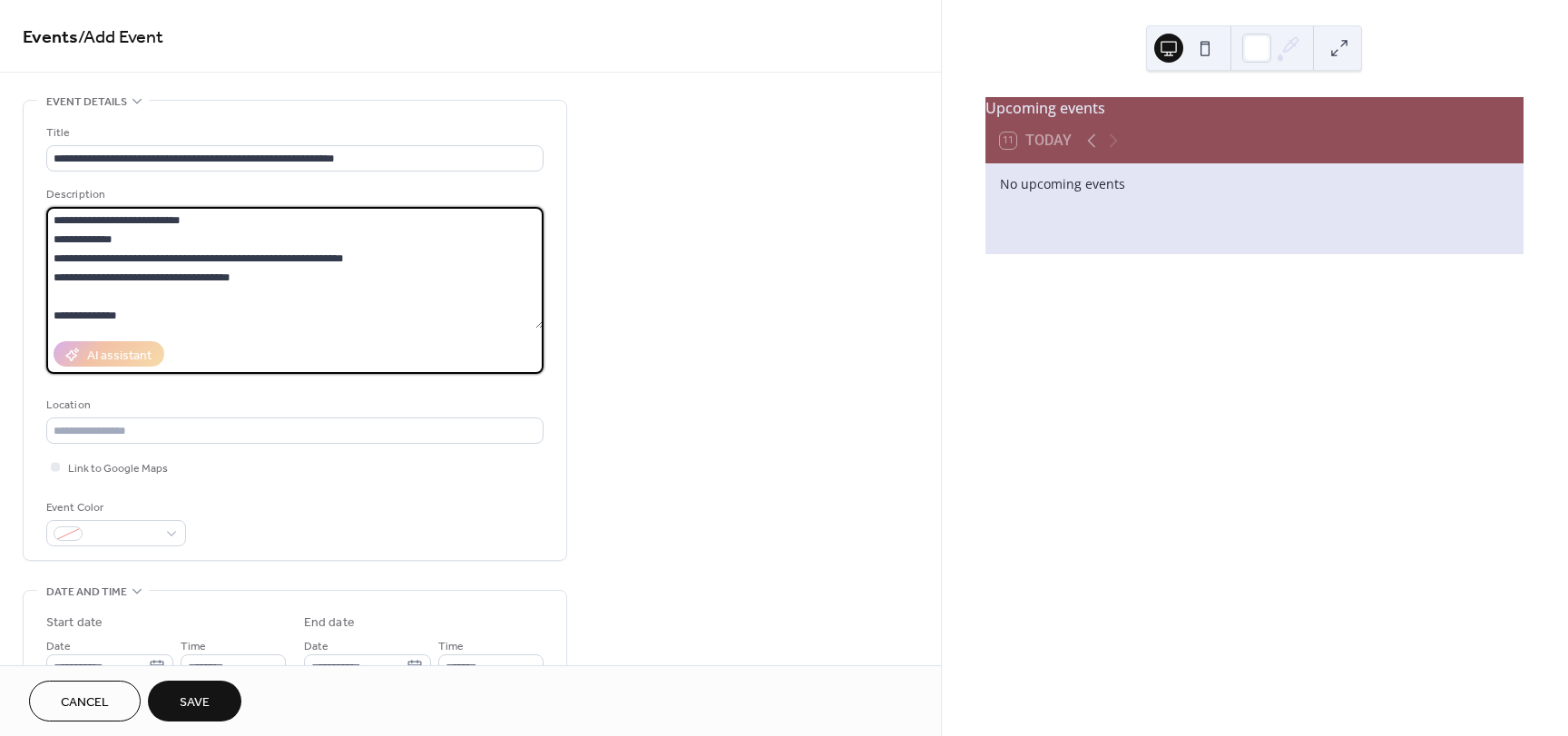 click on "**********" at bounding box center [295, 268] 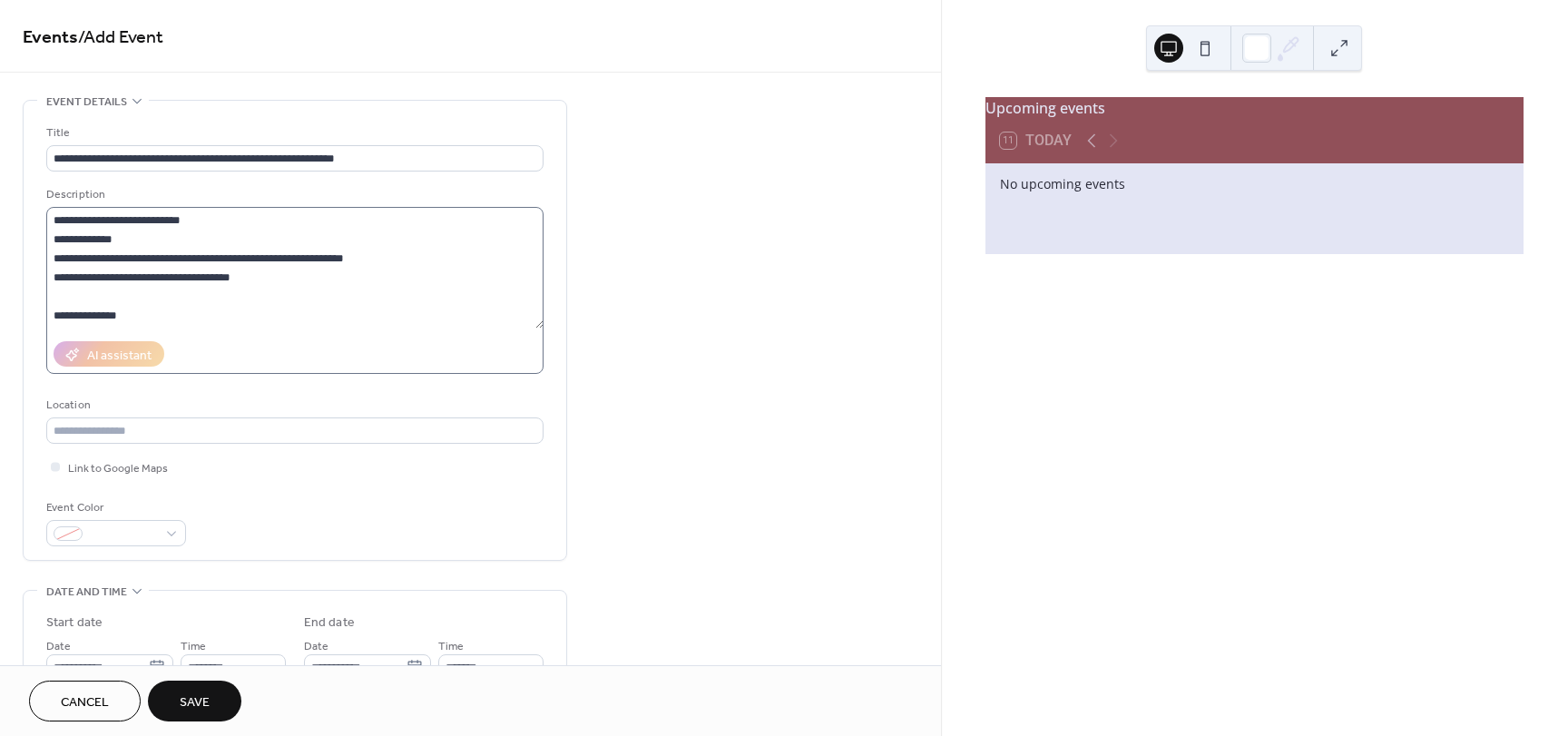 click on "**********" at bounding box center (295, 290) 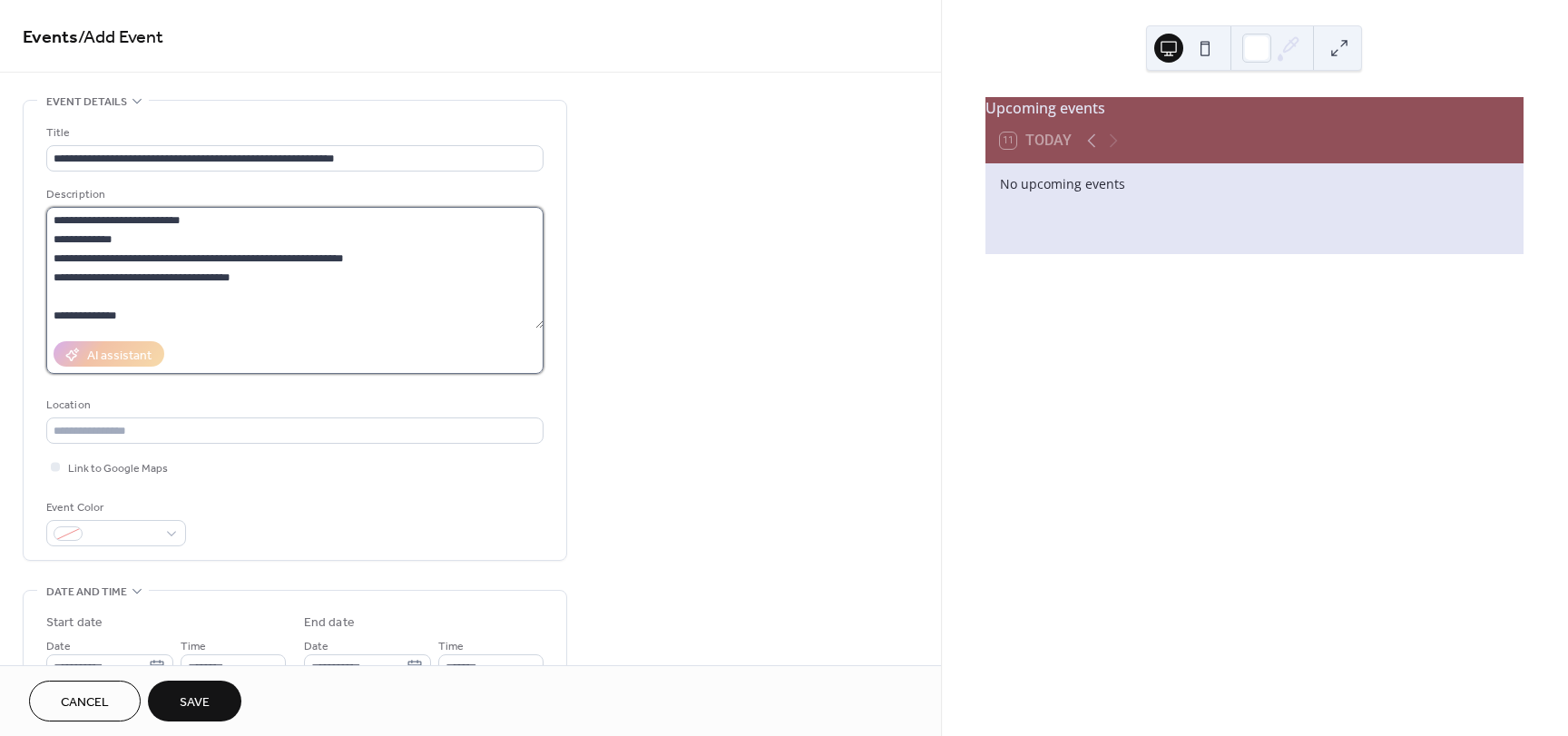 click on "**********" at bounding box center (295, 268) 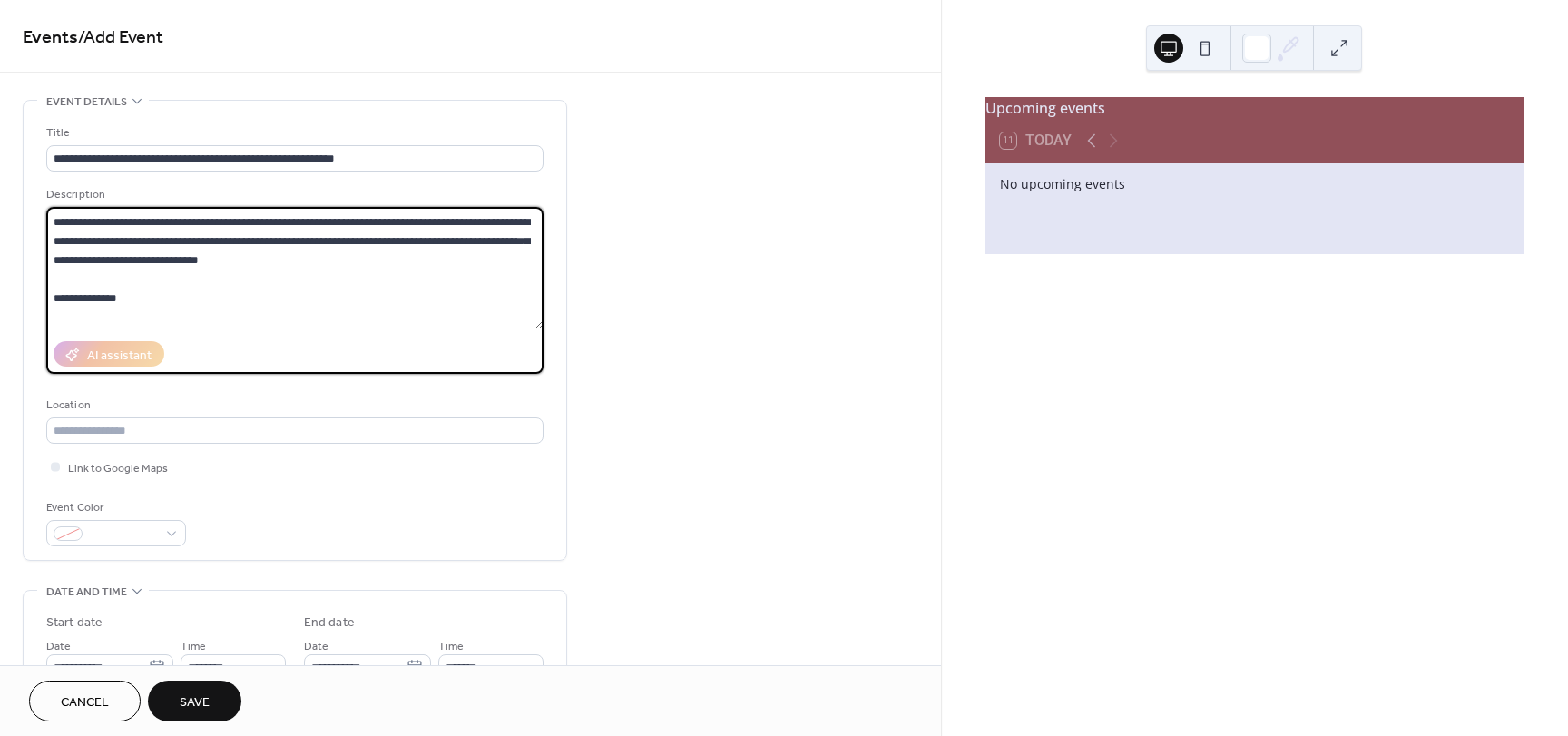 scroll, scrollTop: 211, scrollLeft: 0, axis: vertical 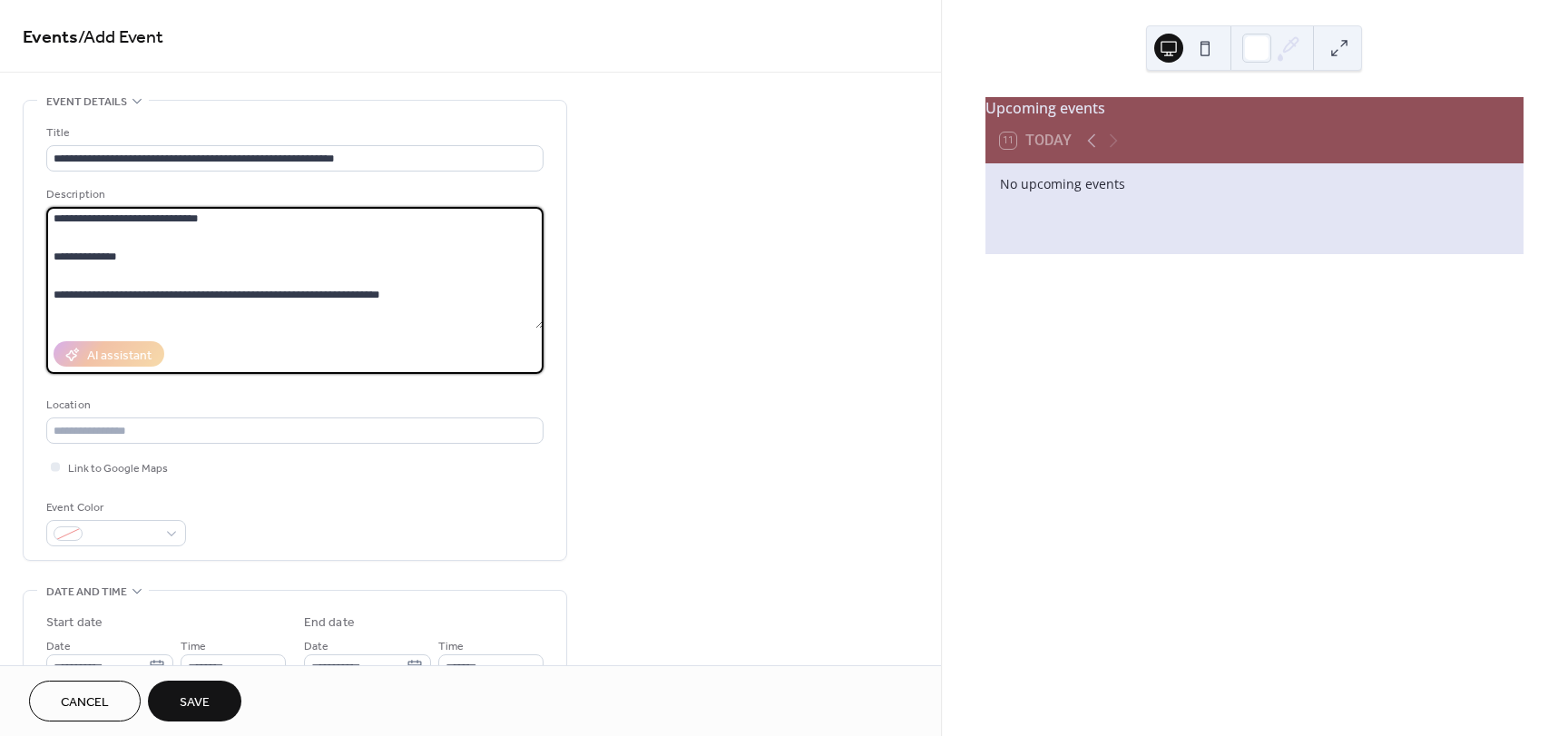click on "**********" at bounding box center [295, 268] 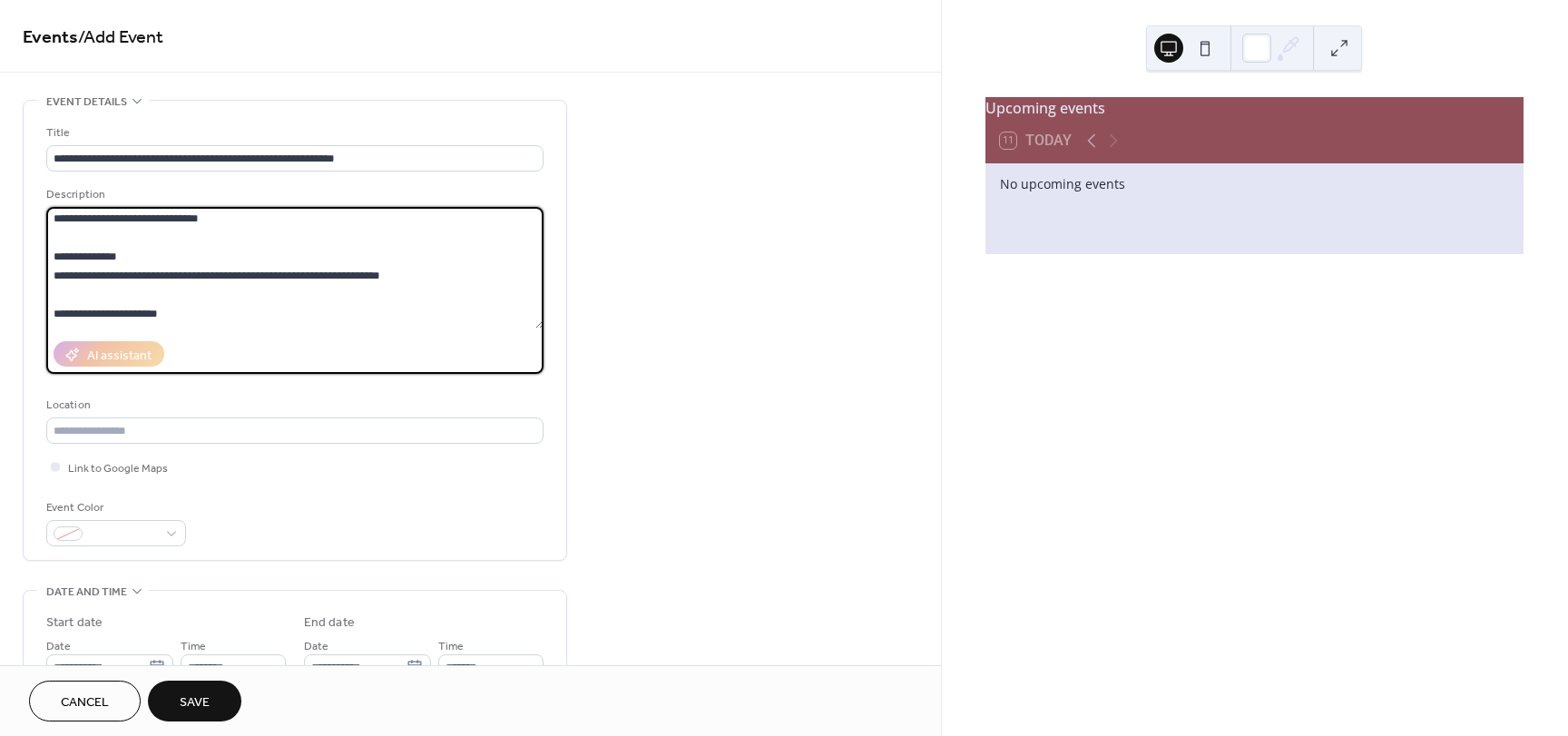 click on "**********" at bounding box center (295, 268) 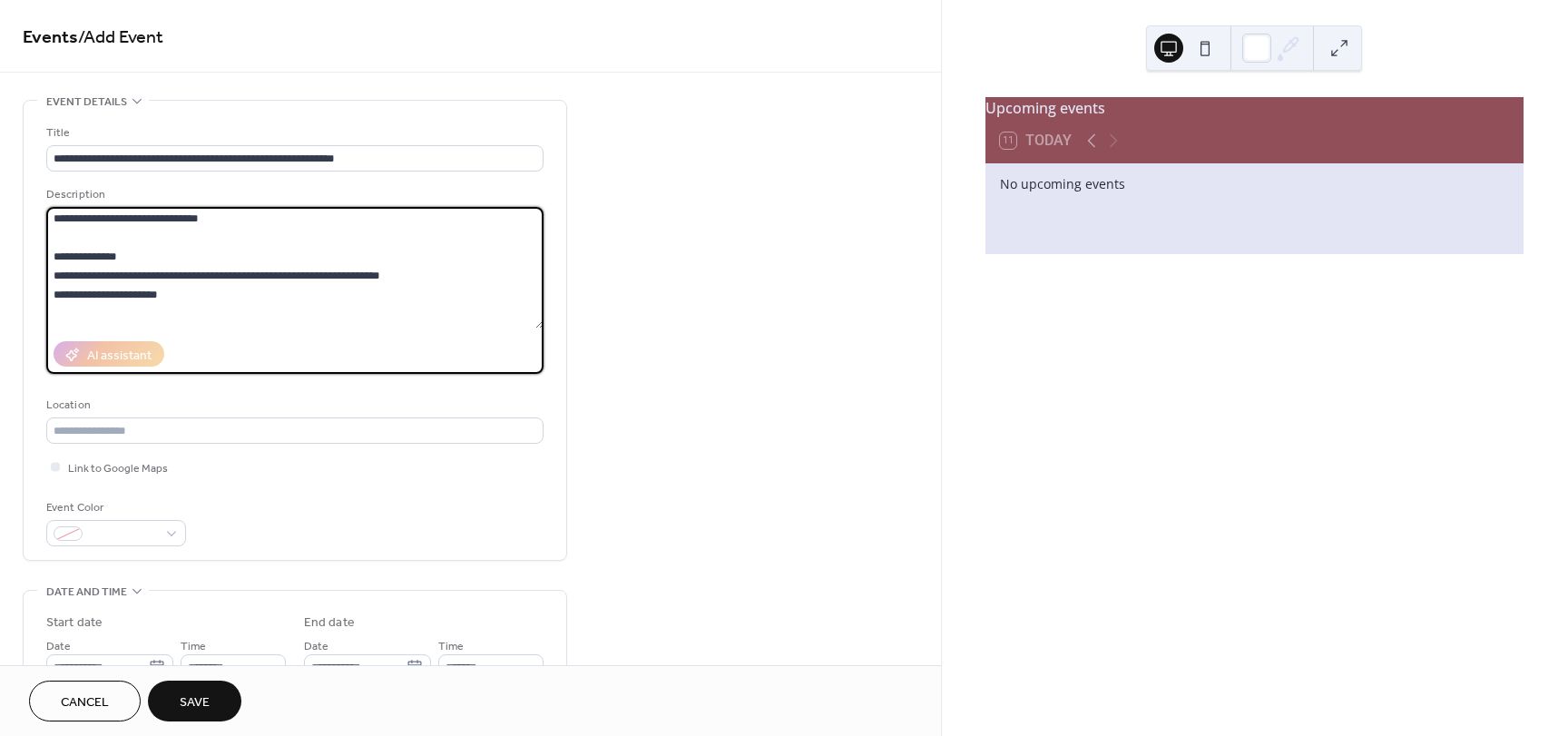 click on "**********" at bounding box center [295, 268] 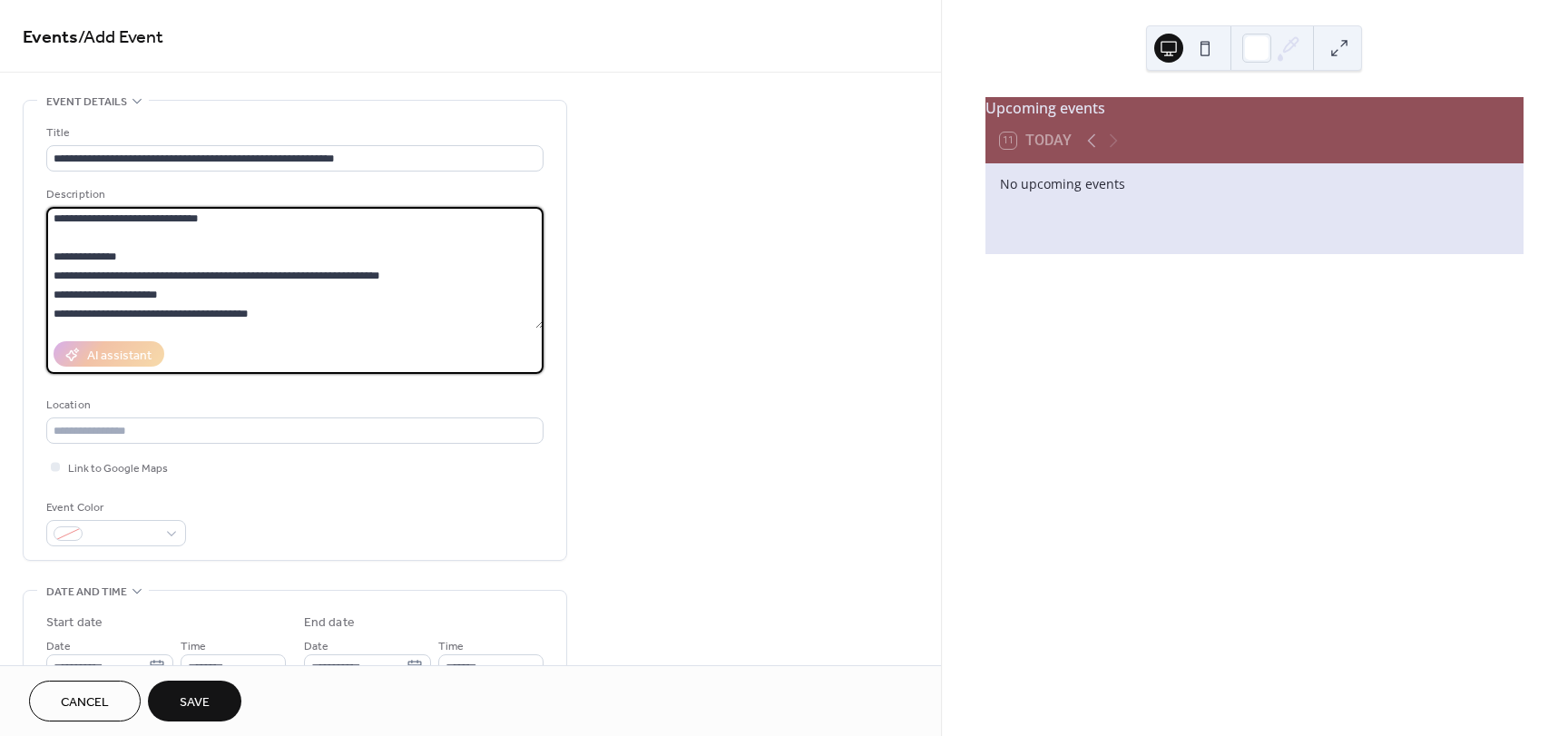 click on "**********" at bounding box center (295, 268) 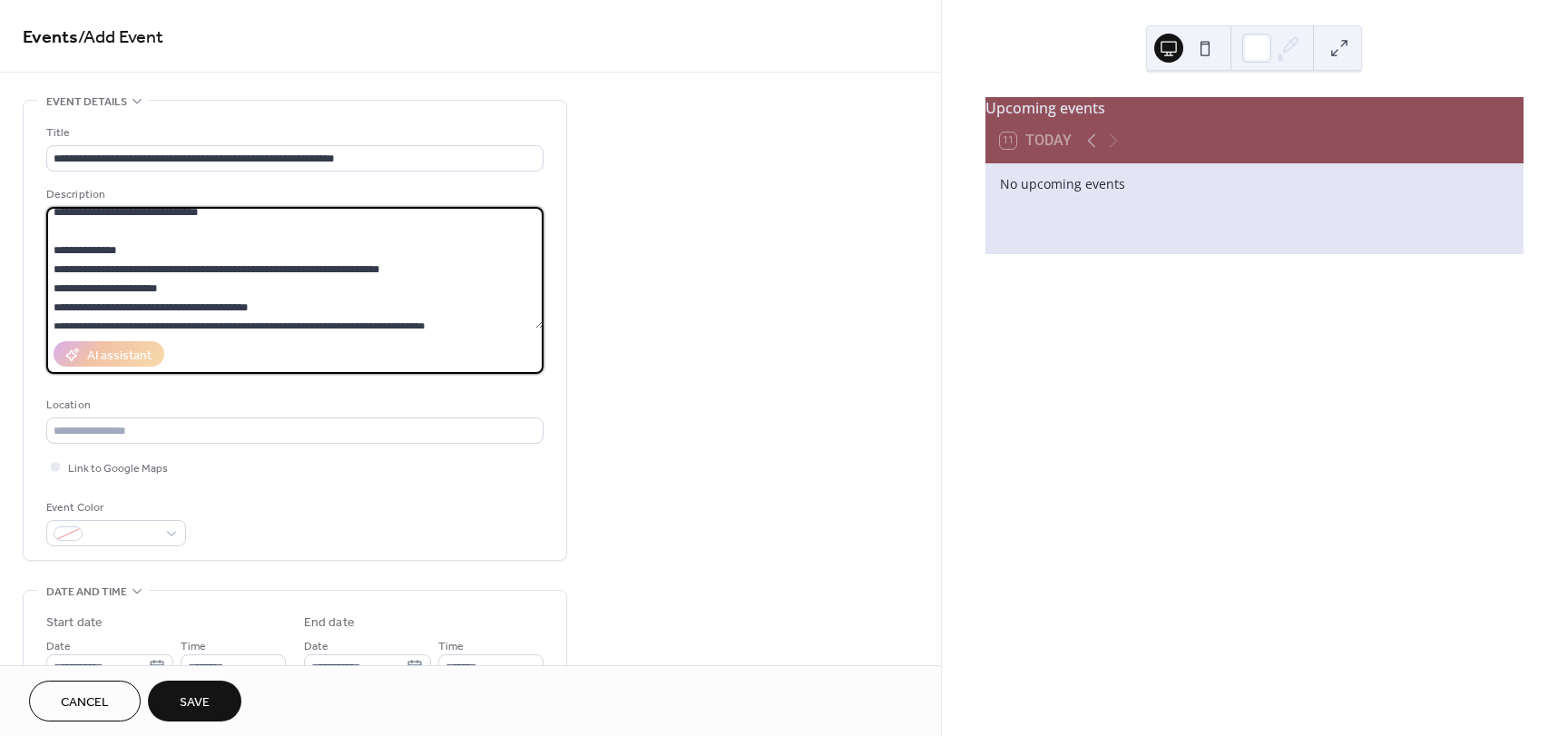 scroll, scrollTop: 158, scrollLeft: 0, axis: vertical 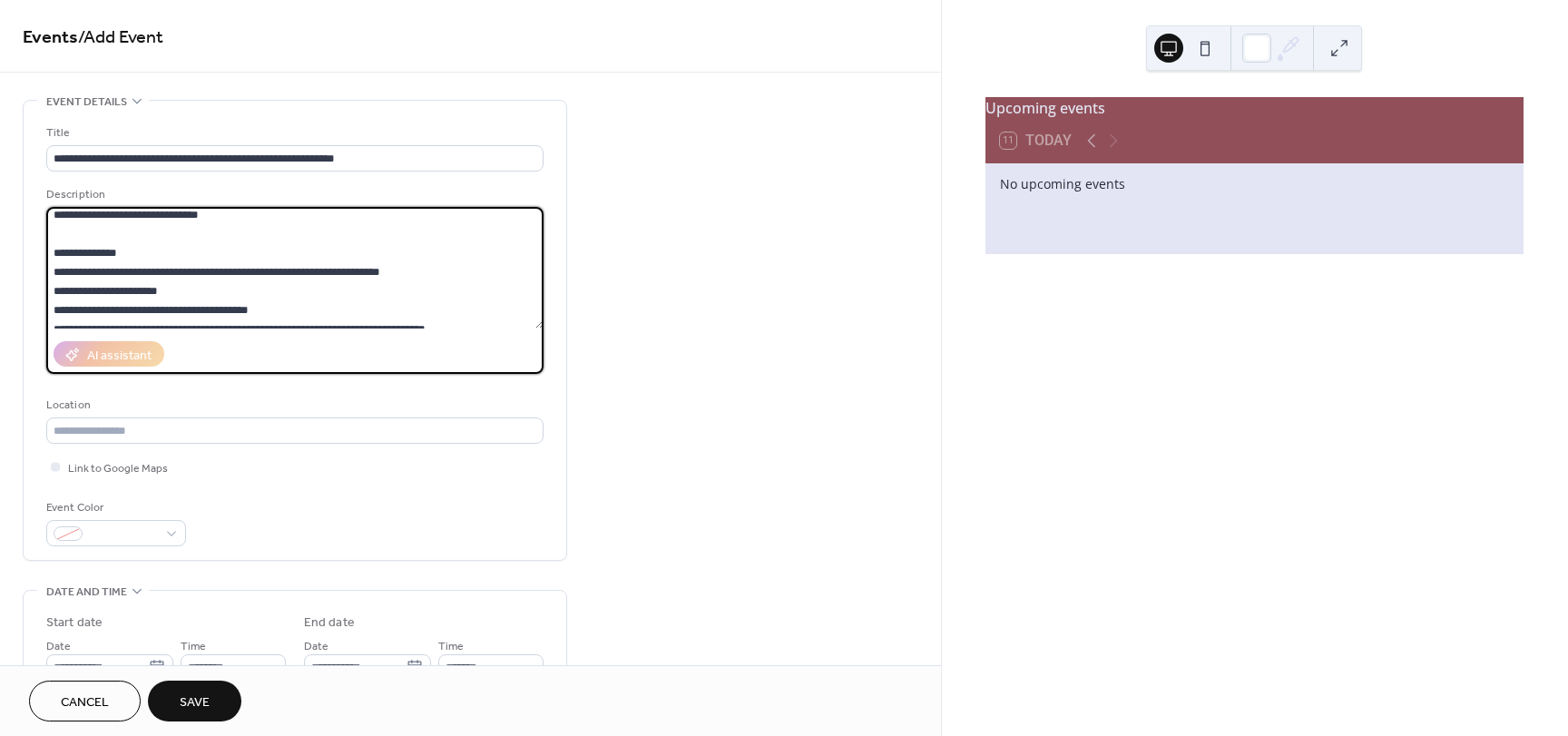 drag, startPoint x: 458, startPoint y: 314, endPoint x: 260, endPoint y: 268, distance: 203.27322 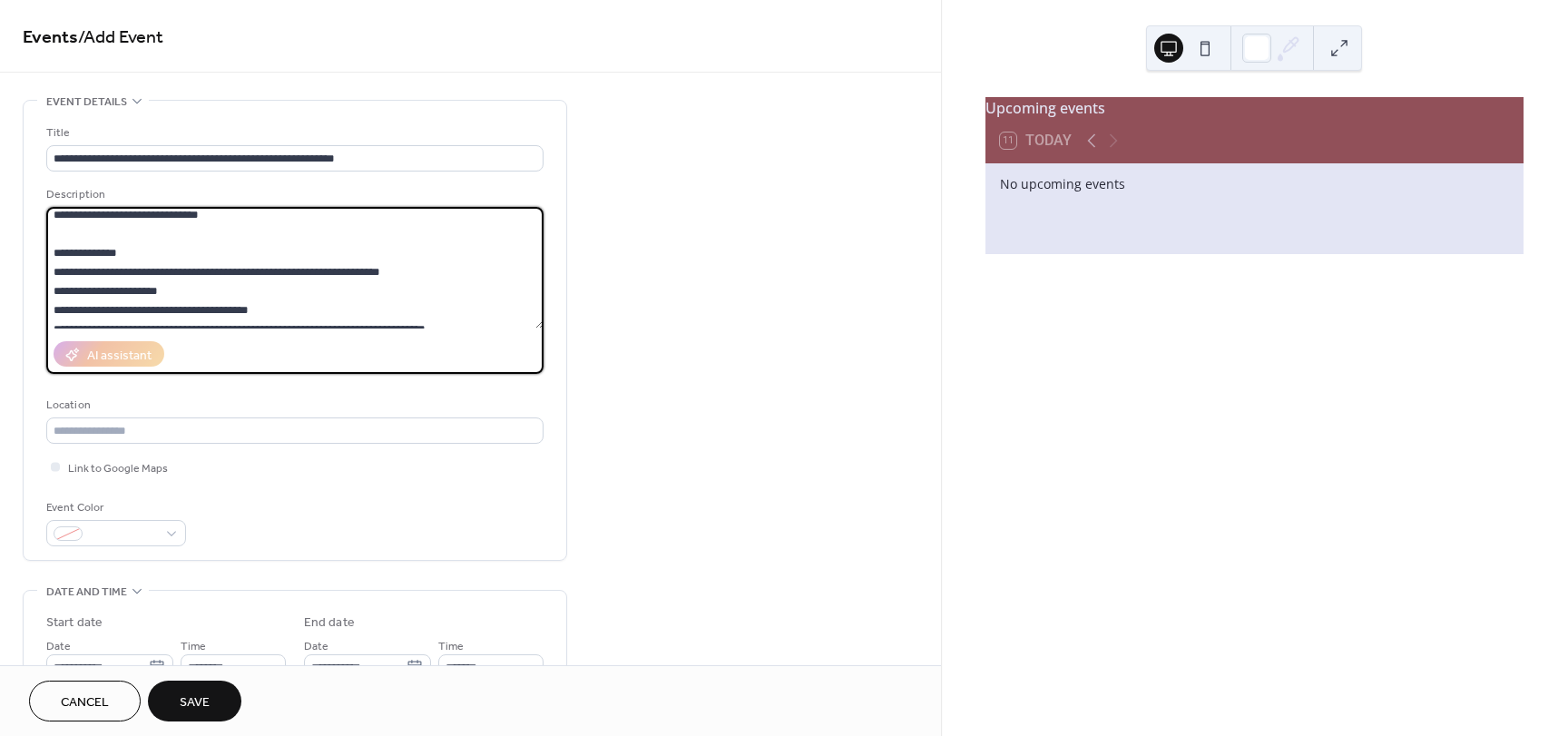 click on "**********" at bounding box center [295, 268] 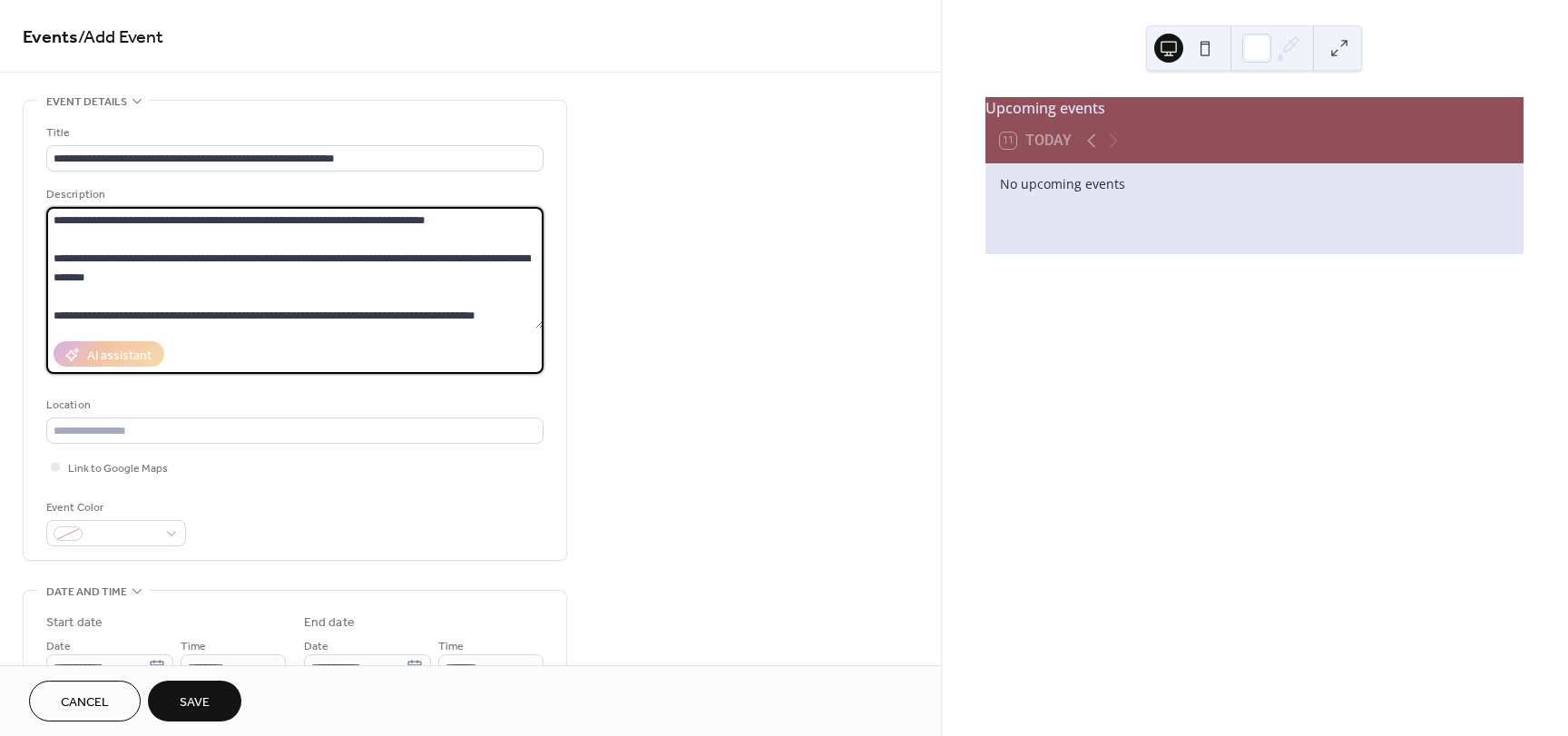 scroll, scrollTop: 231, scrollLeft: 0, axis: vertical 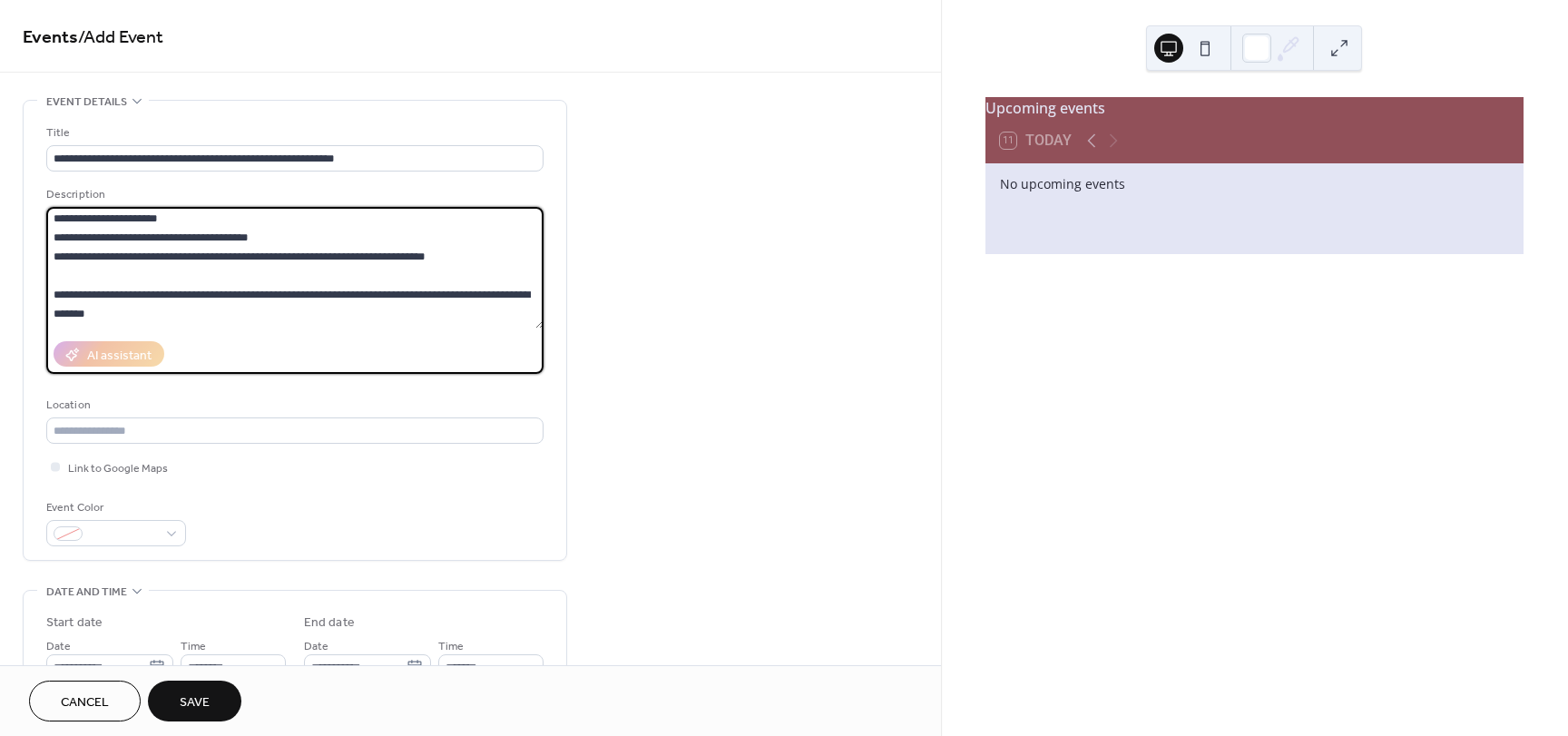 click on "**********" at bounding box center (295, 268) 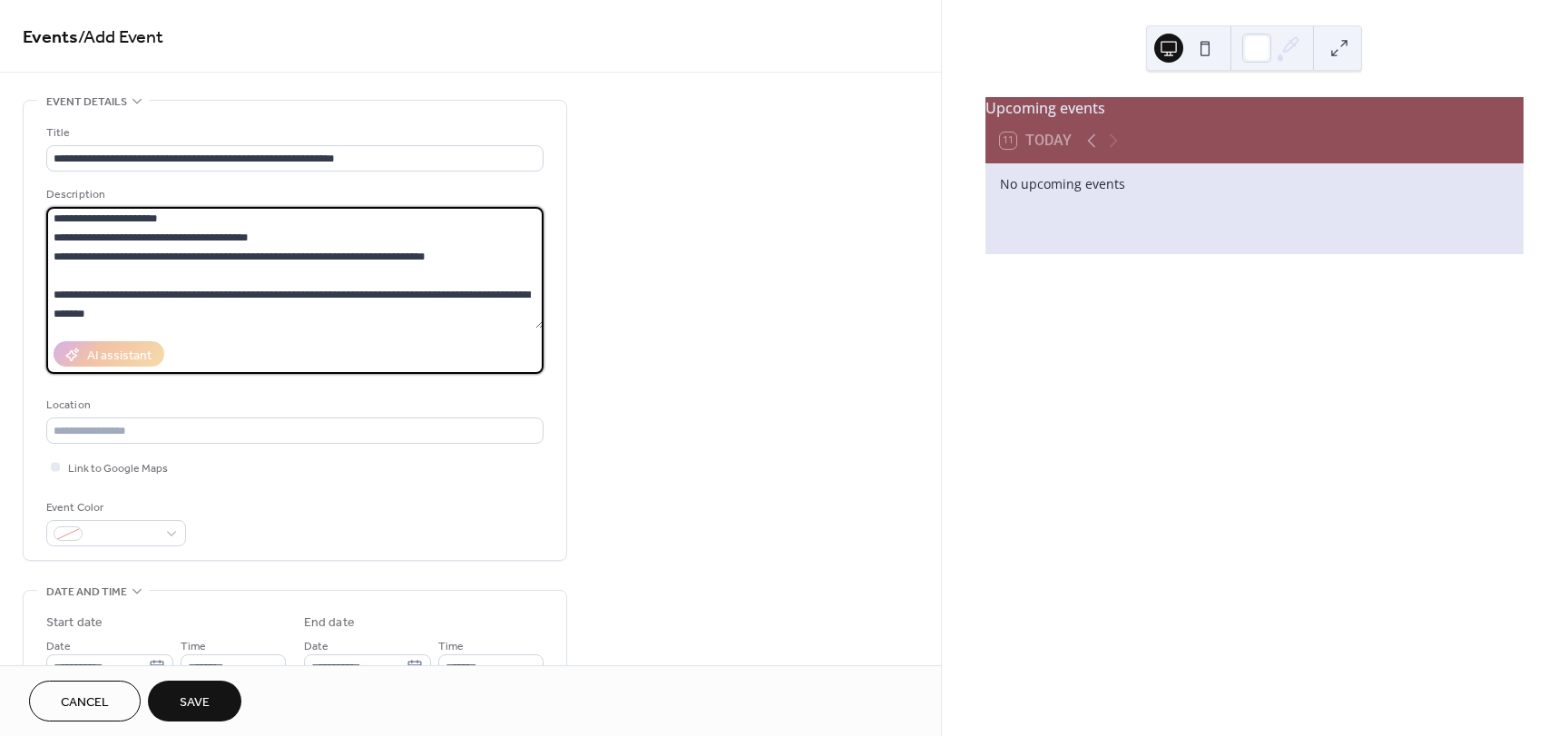 click on "**********" at bounding box center [295, 268] 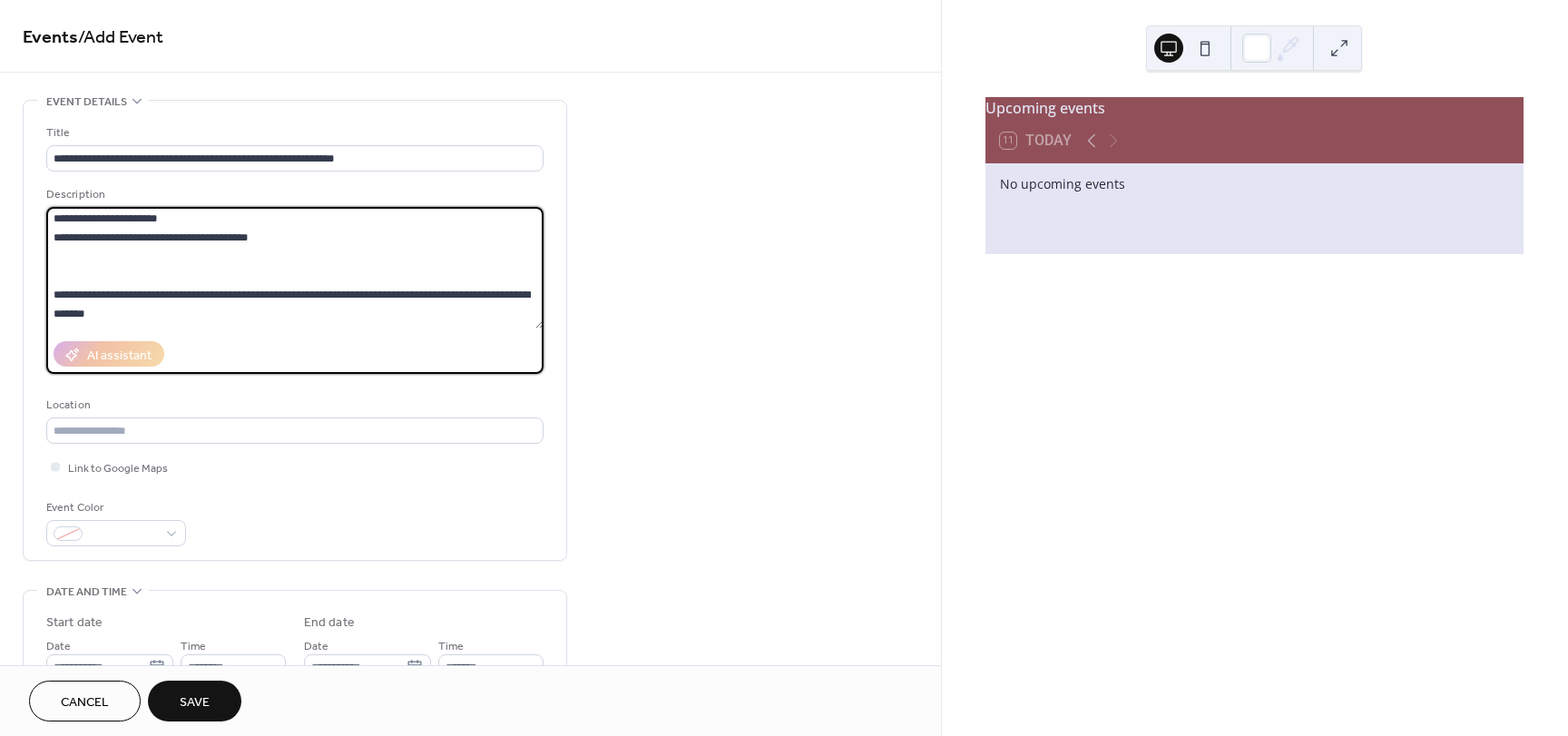 click on "**********" at bounding box center [295, 268] 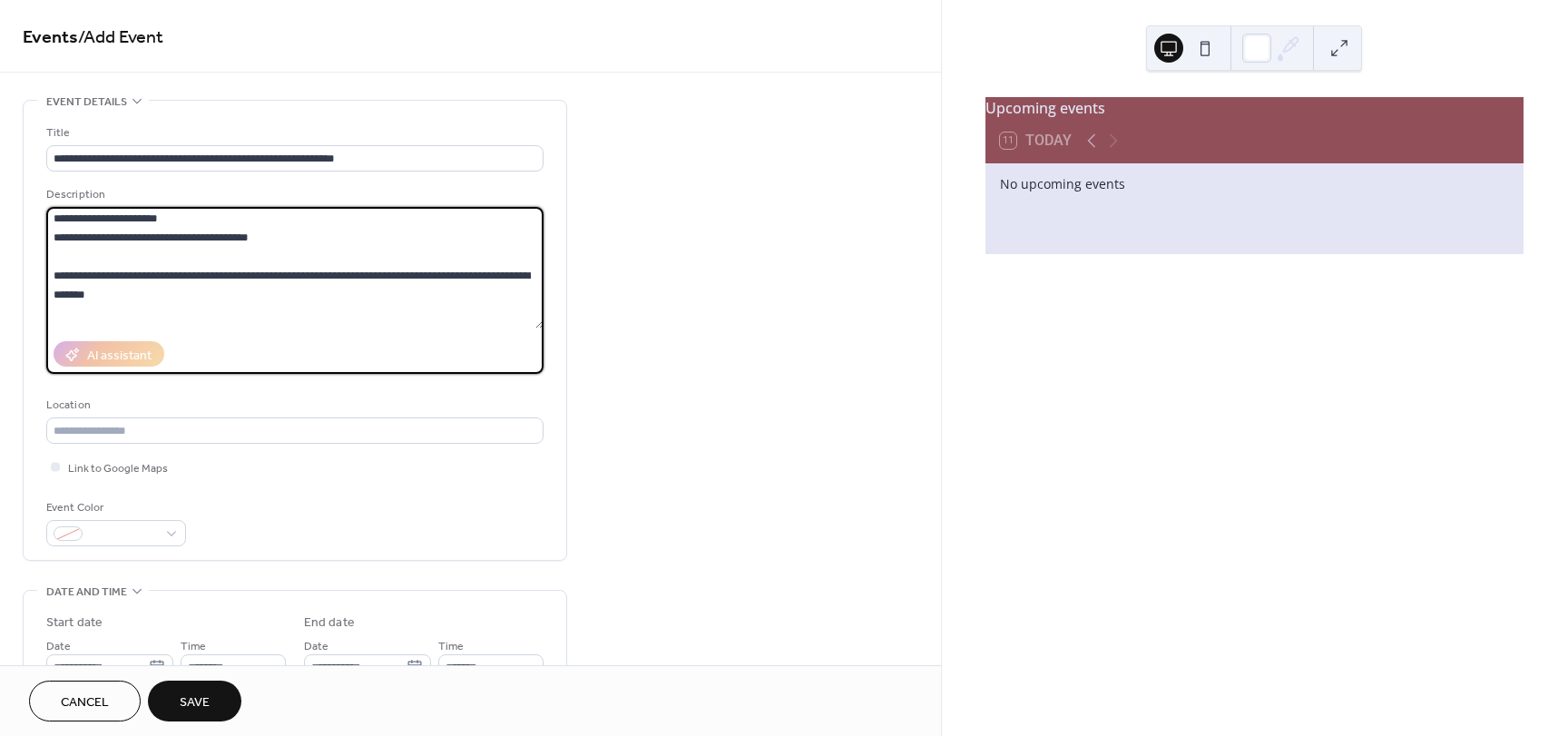 drag, startPoint x: 133, startPoint y: 289, endPoint x: 425, endPoint y: 277, distance: 292.24647 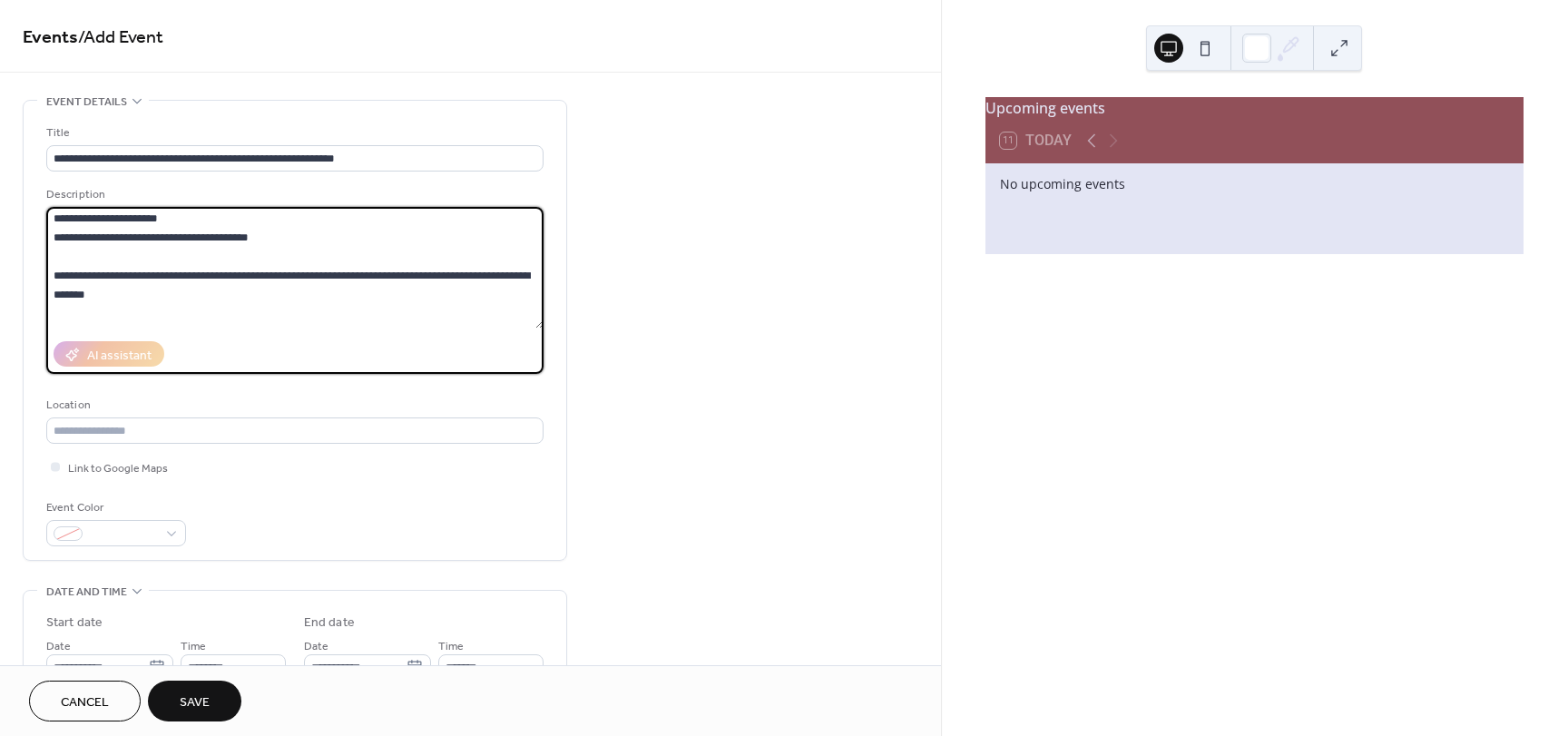 click on "**********" at bounding box center [295, 268] 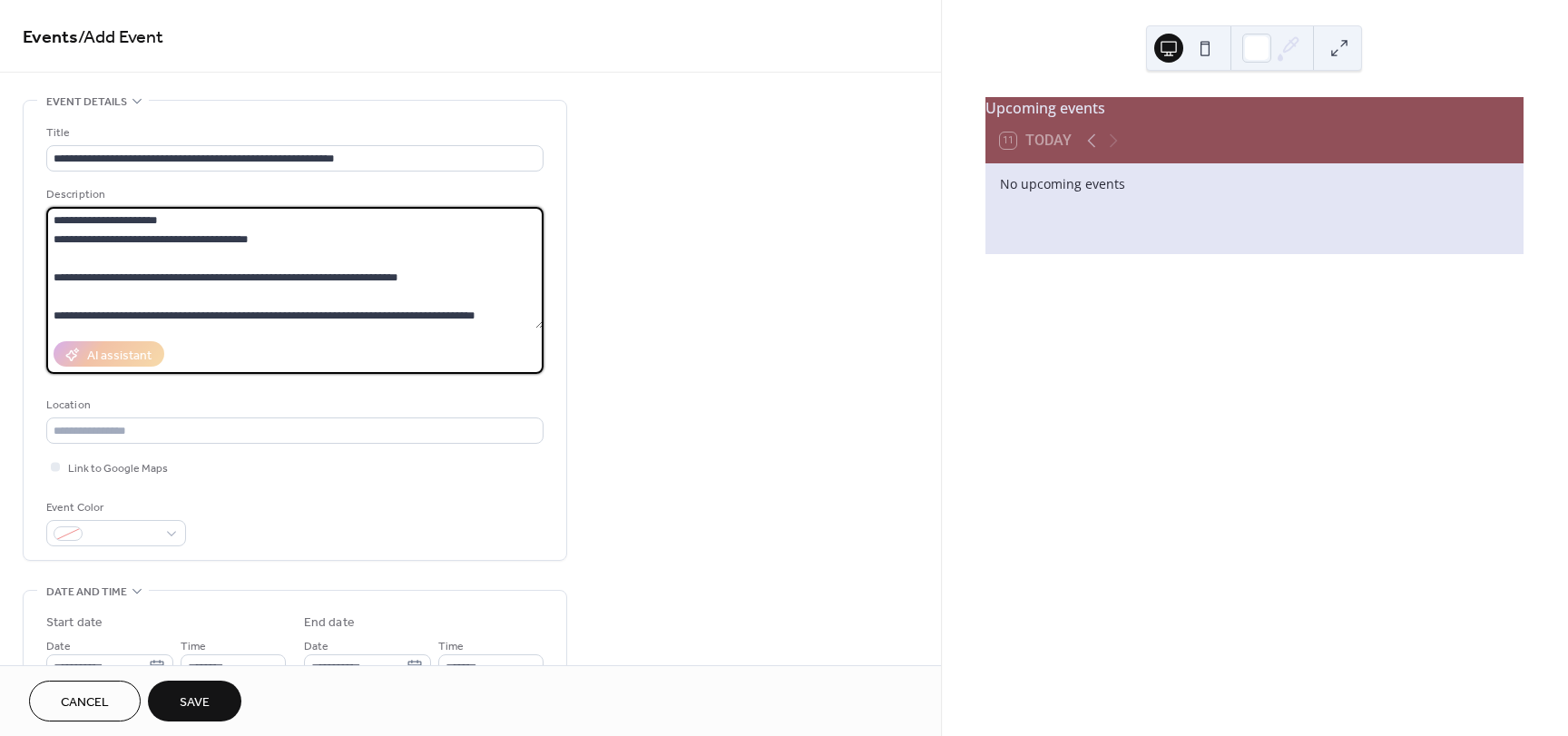 click on "**********" at bounding box center (295, 268) 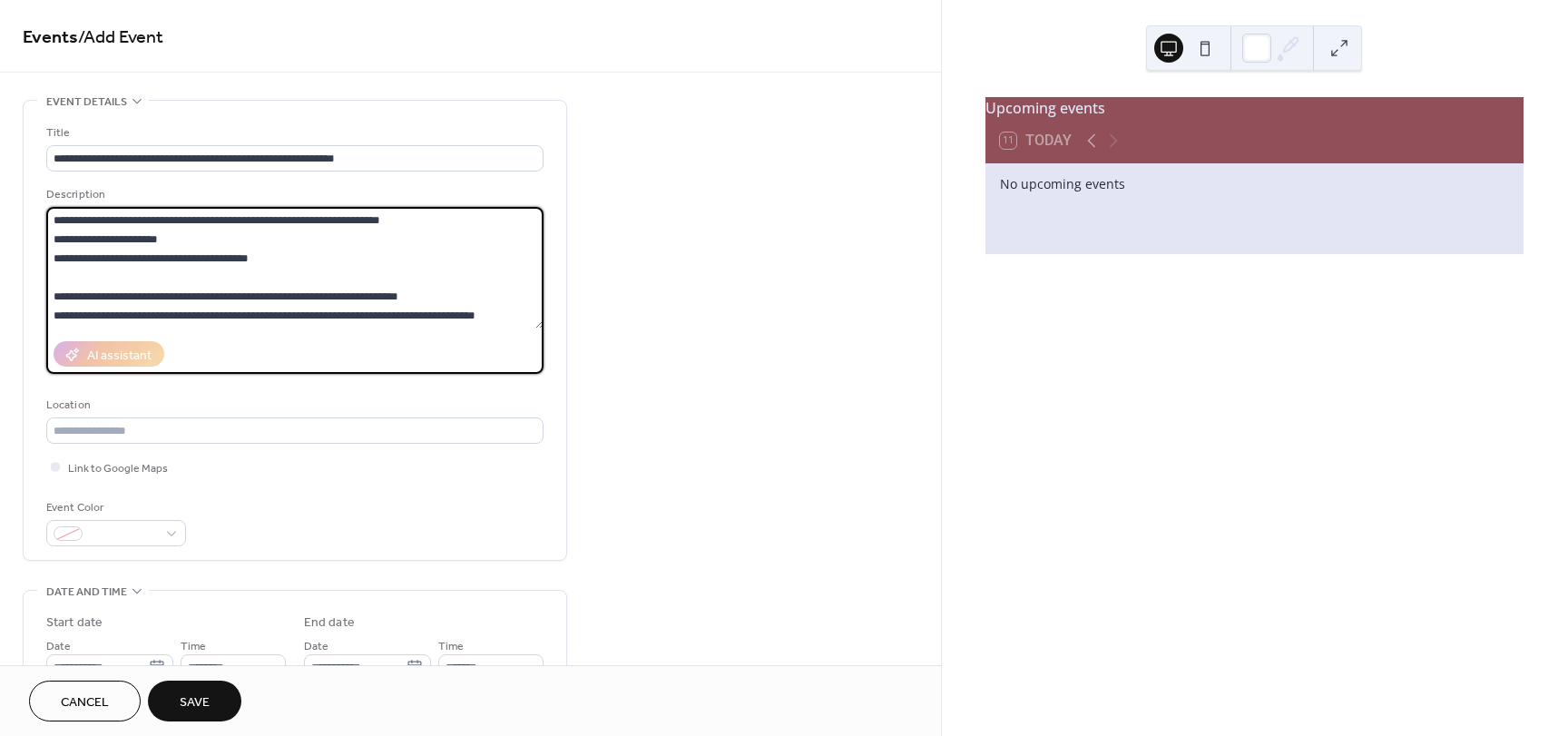 click on "**********" at bounding box center (295, 268) 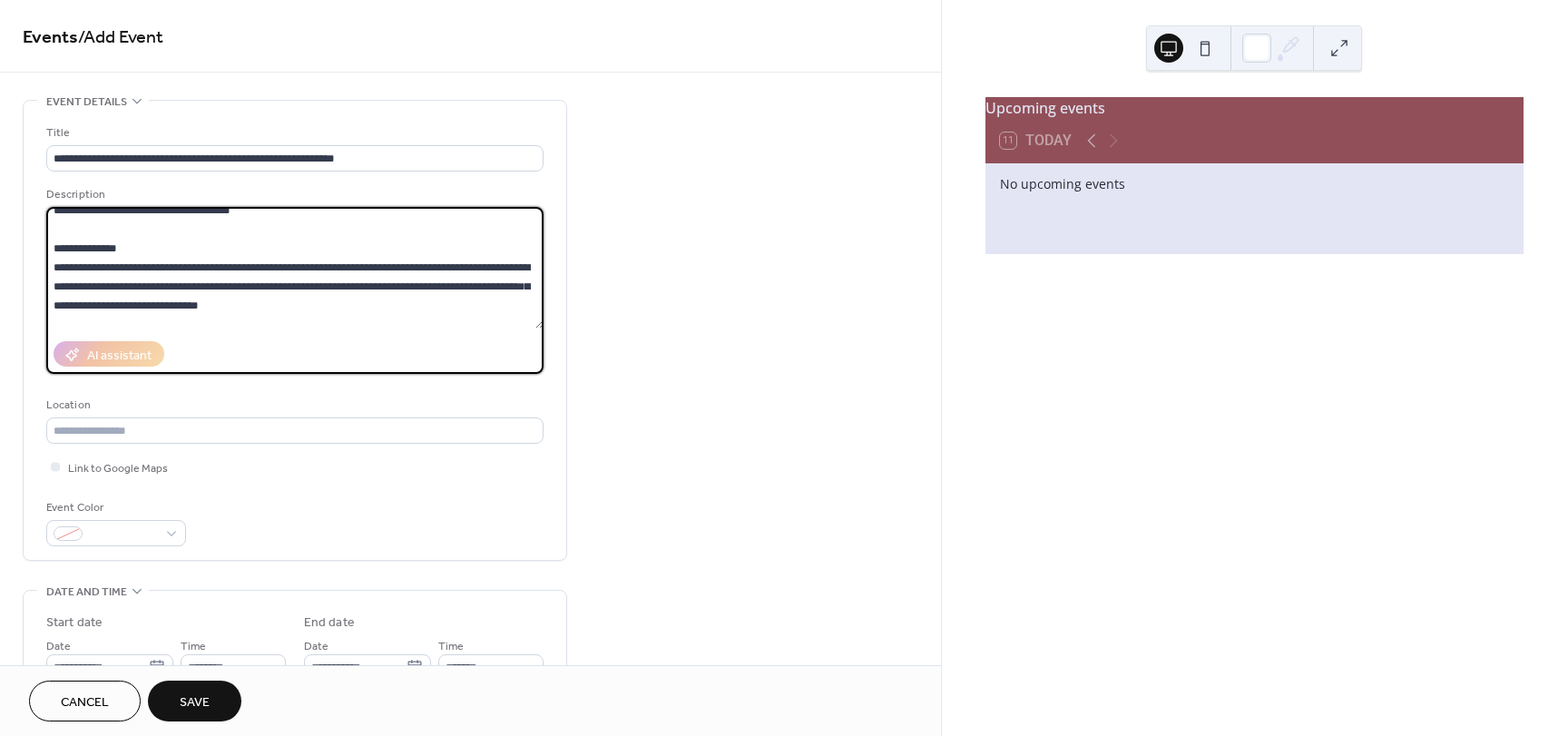 scroll, scrollTop: 0, scrollLeft: 0, axis: both 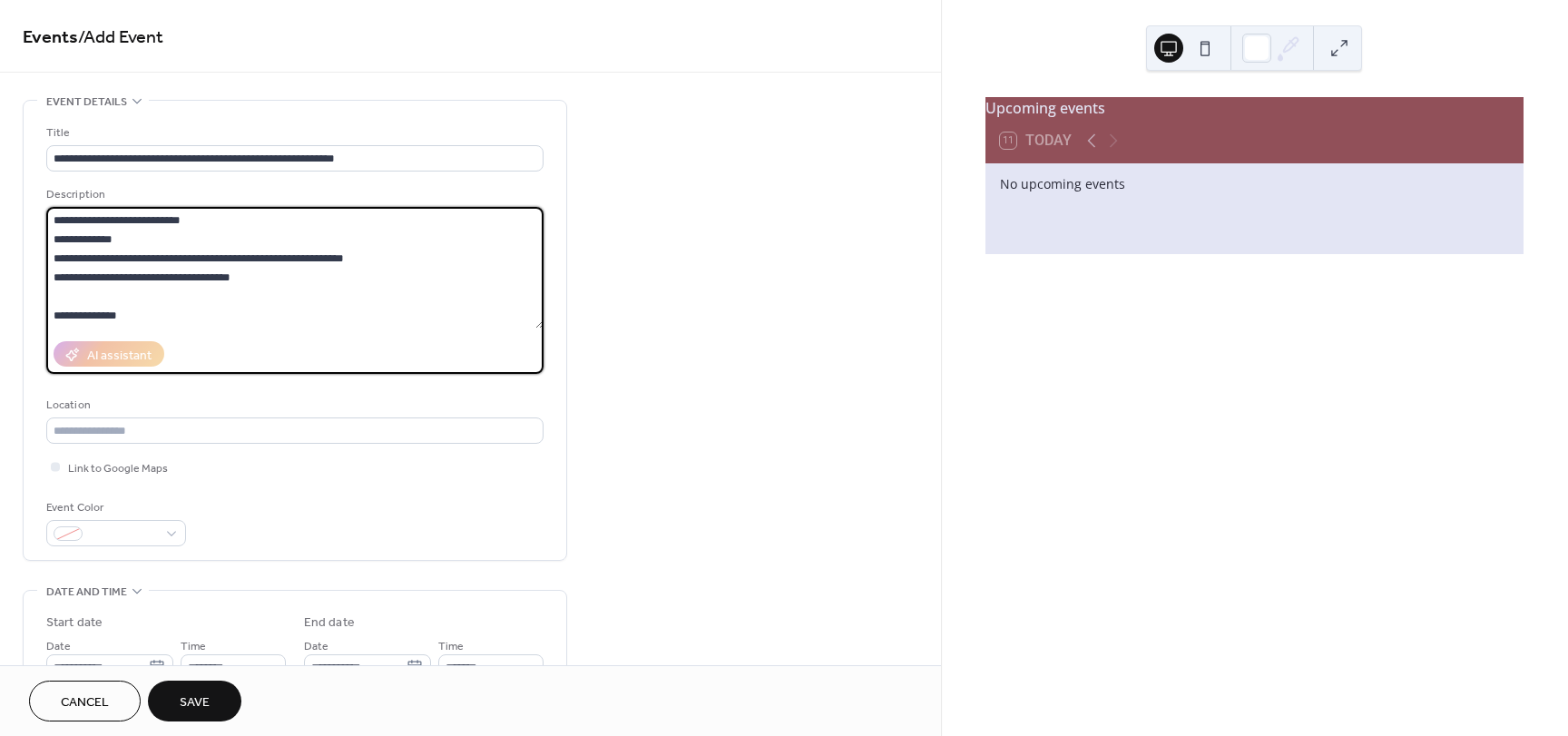 type on "**********" 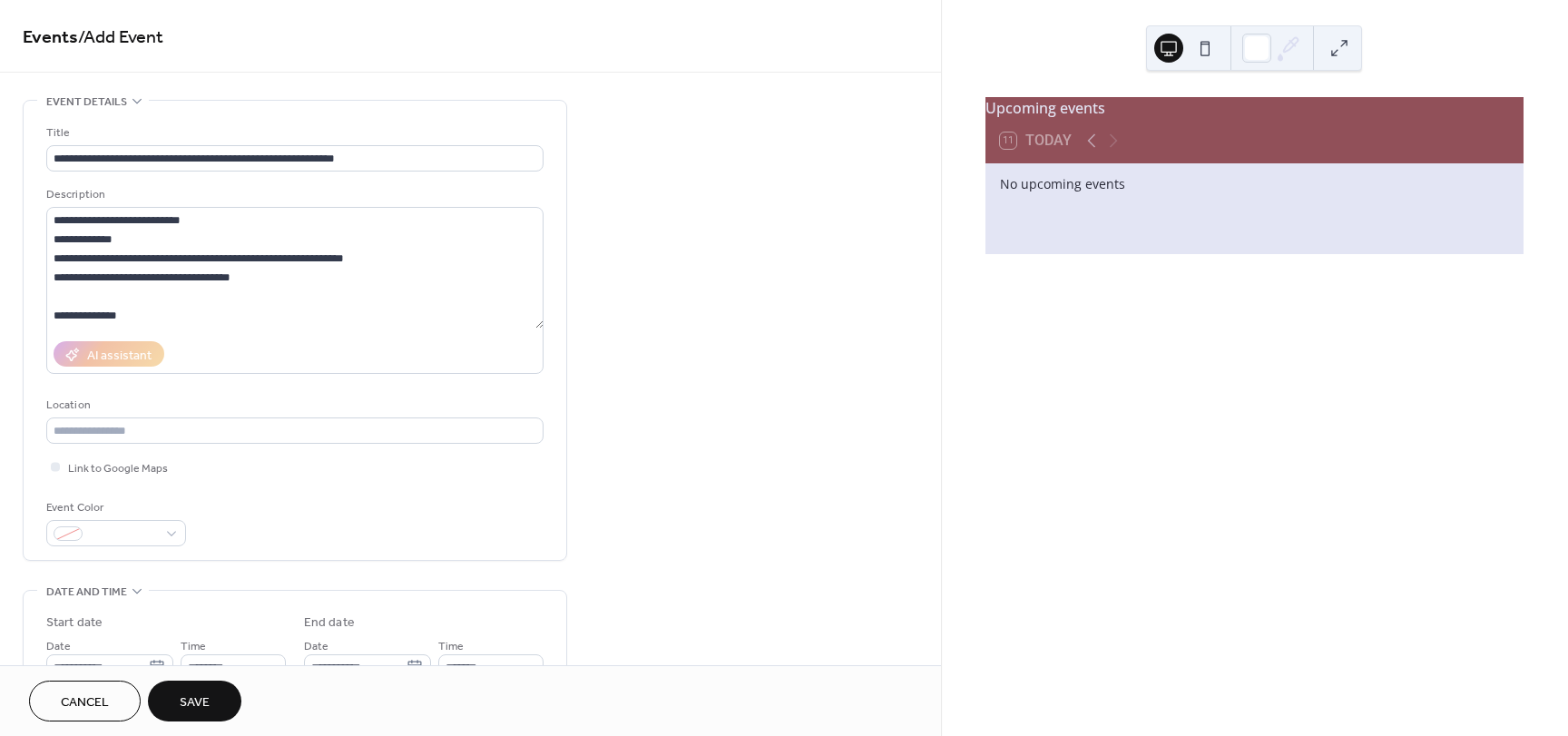 click on "**********" at bounding box center [470, 653] 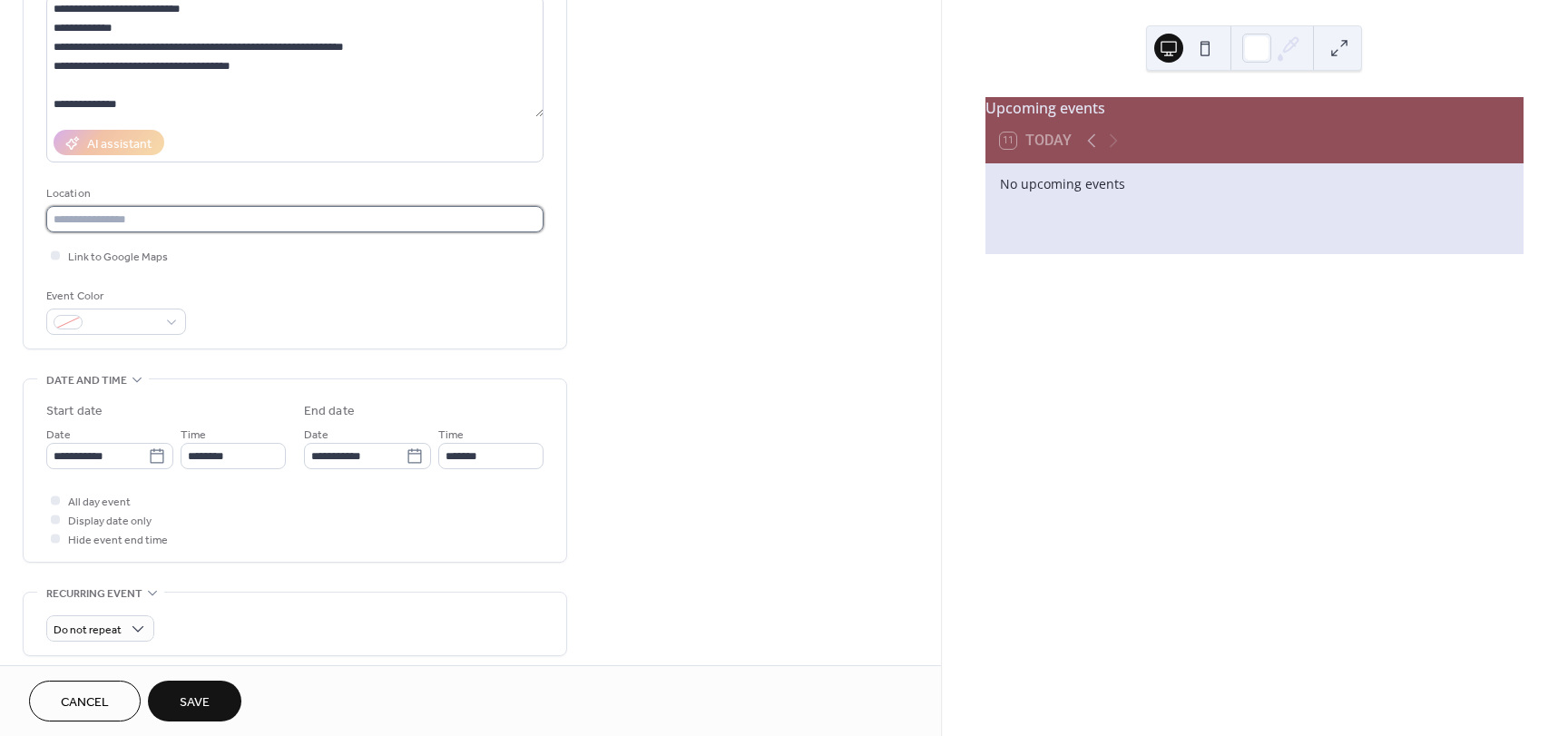 click at bounding box center [295, 219] 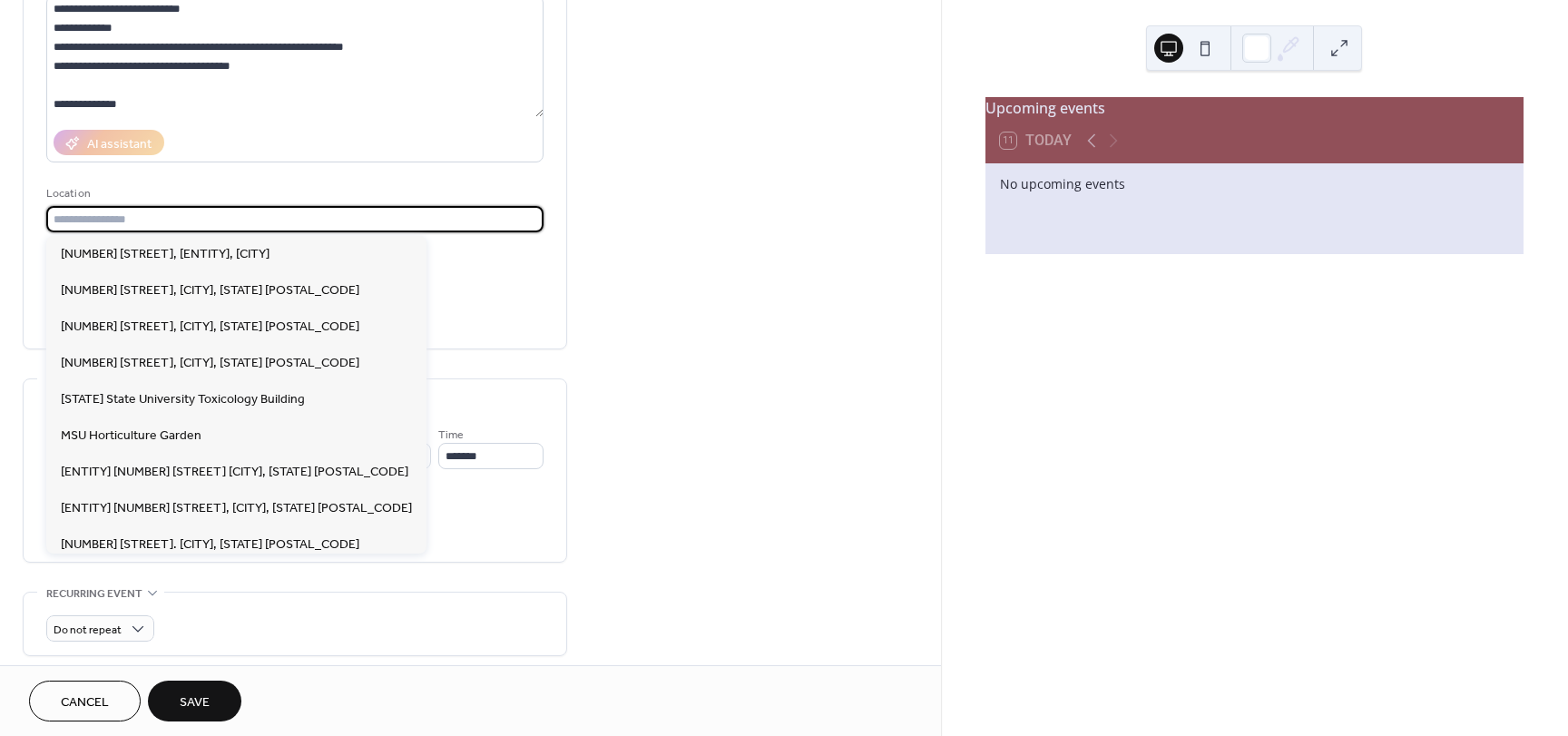 click at bounding box center (295, 219) 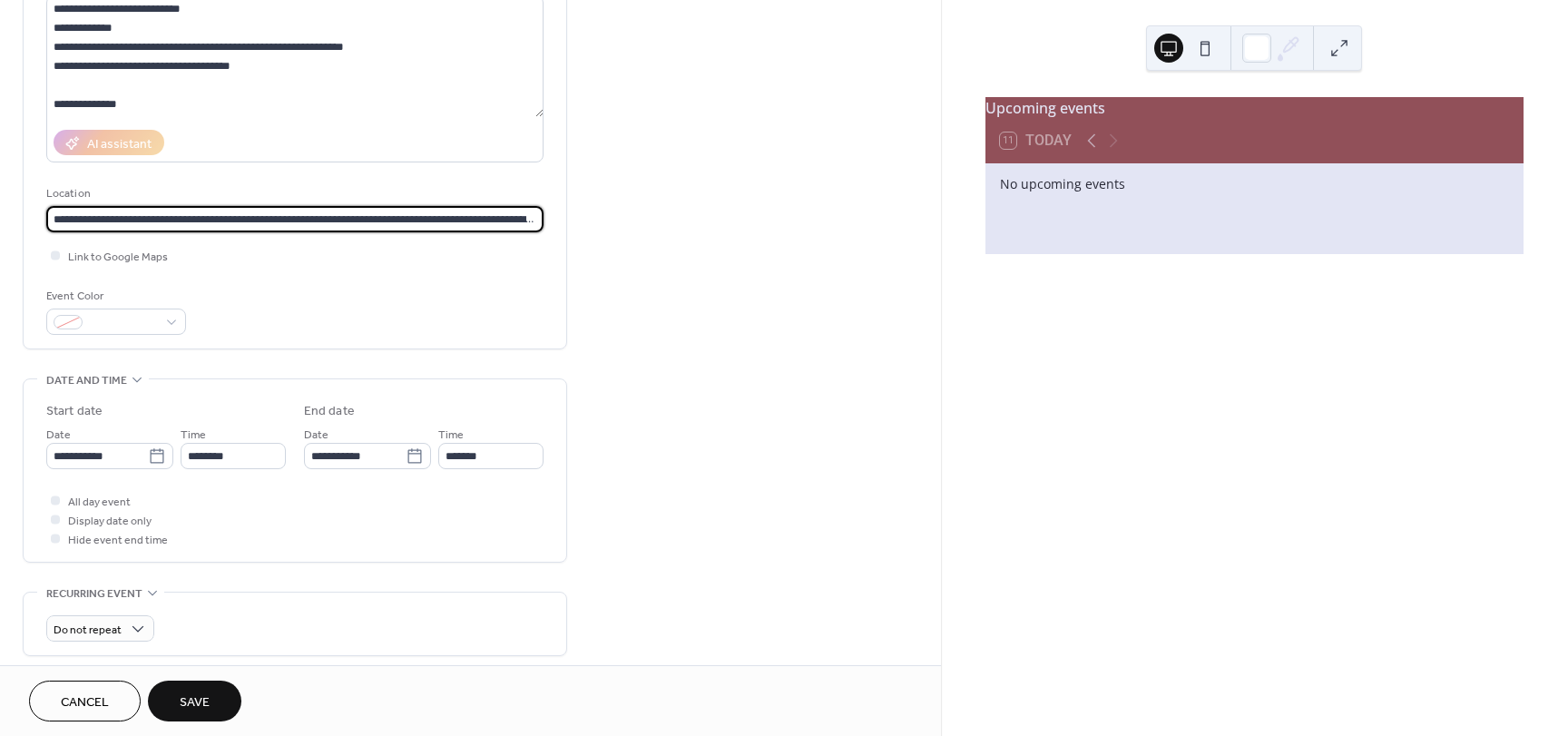 scroll, scrollTop: 0, scrollLeft: 922, axis: horizontal 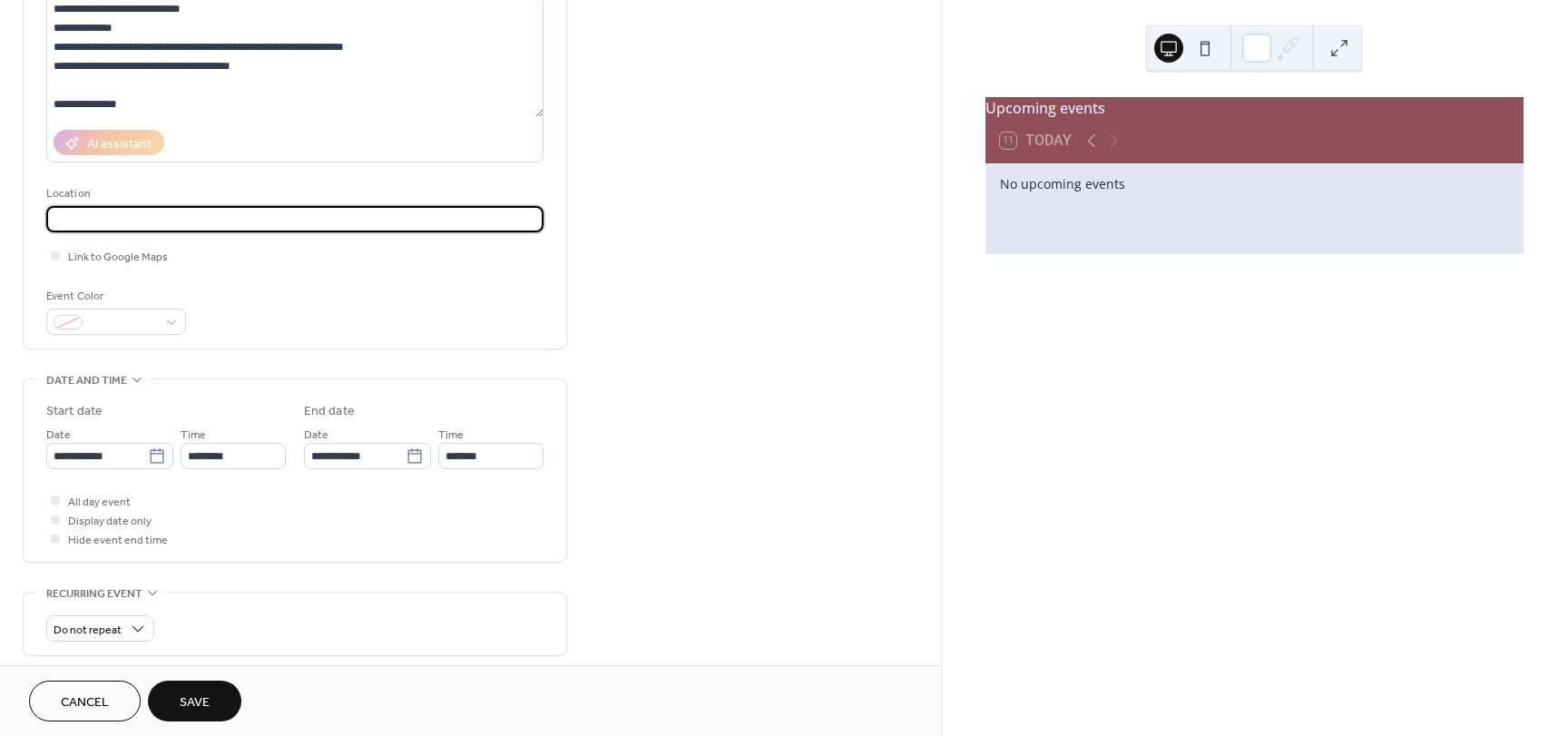 type on "**********" 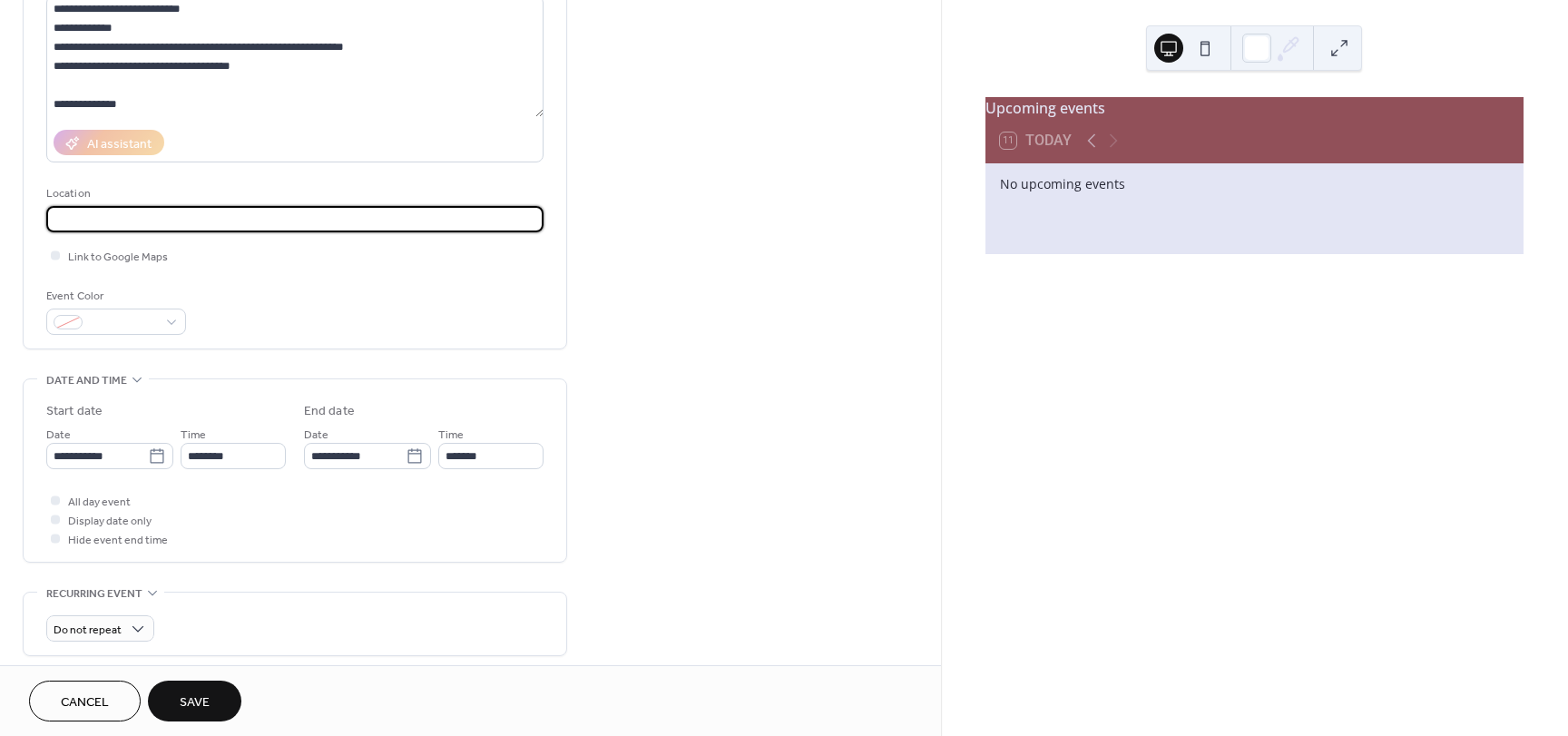 click on "**********" at bounding box center (295, 123) 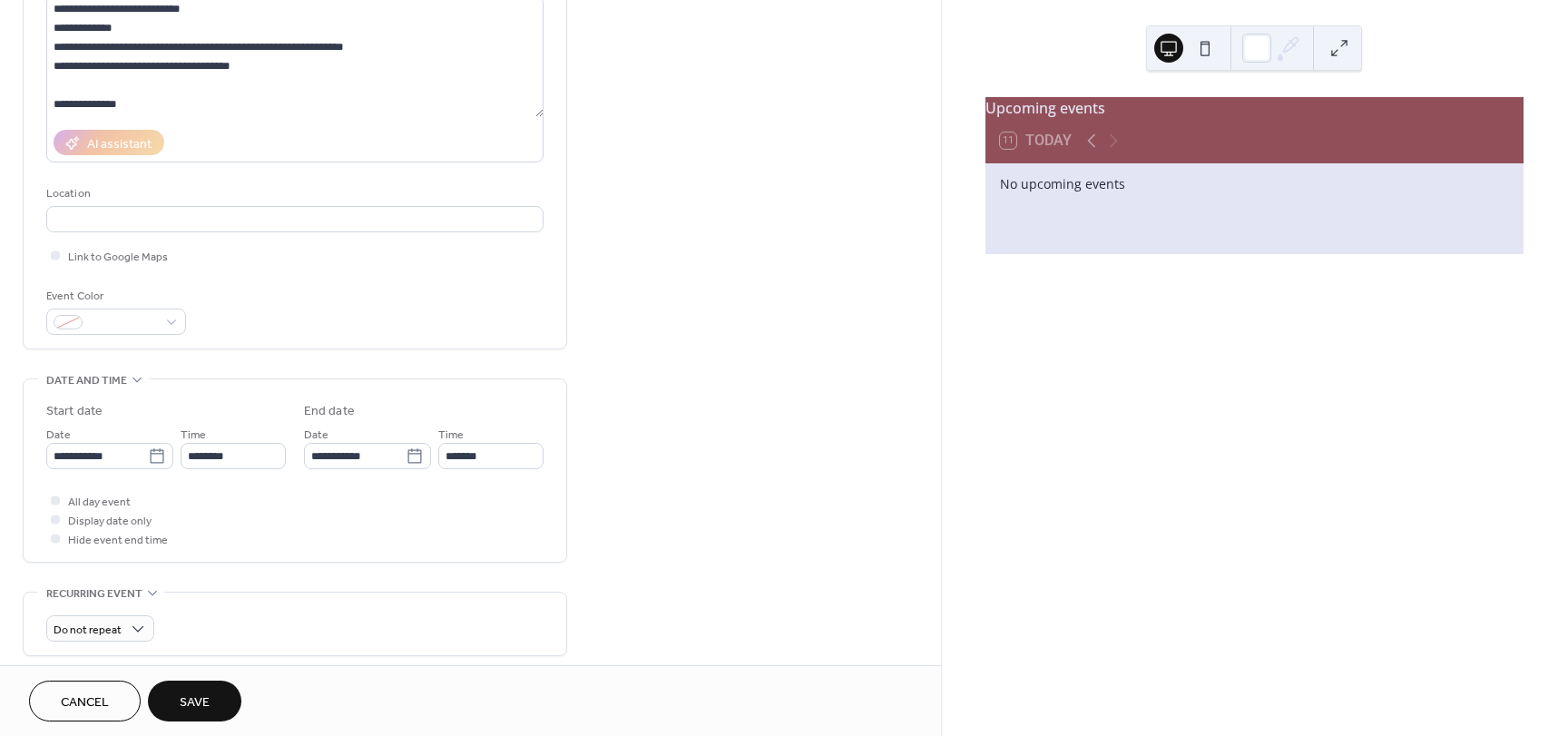 scroll, scrollTop: 0, scrollLeft: 0, axis: both 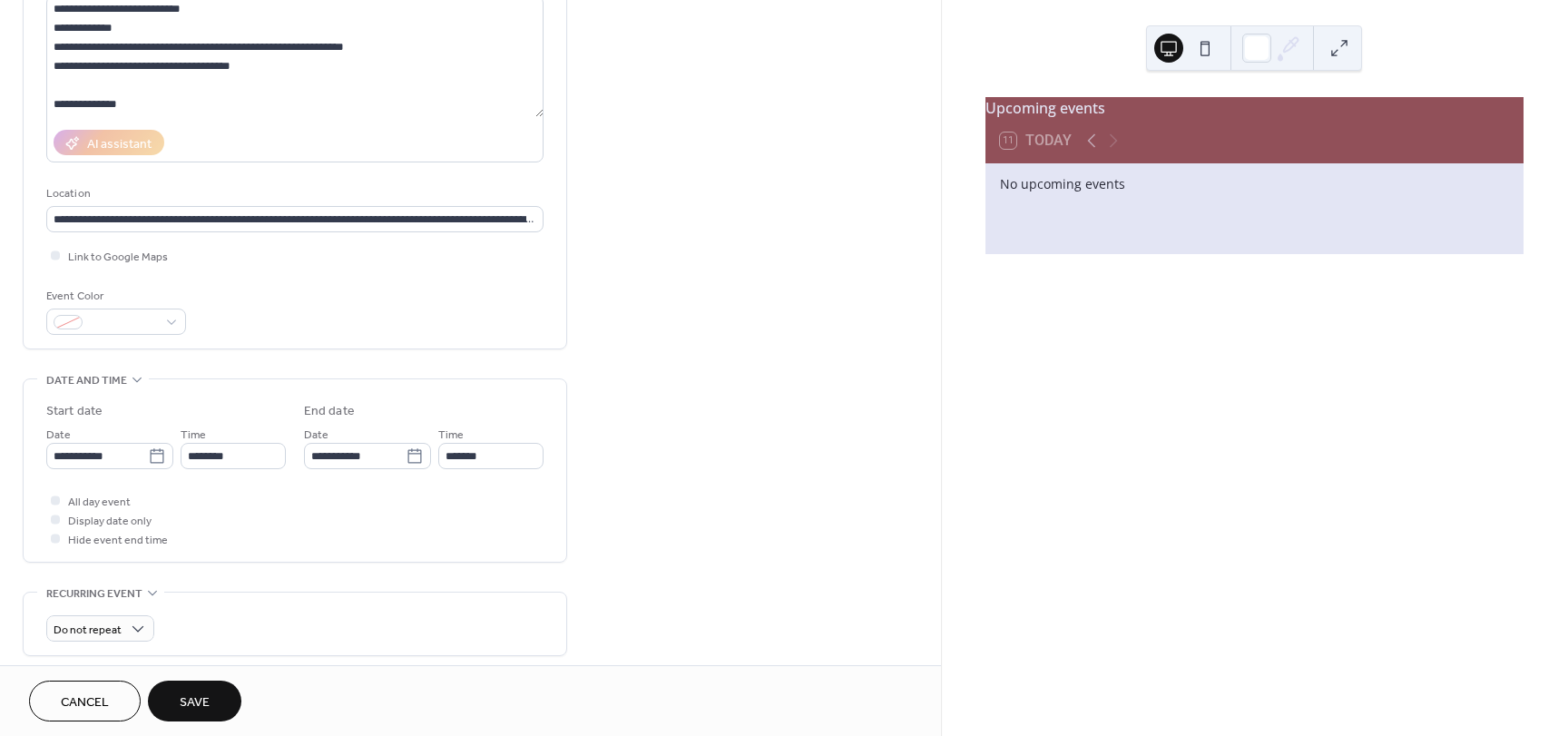 click on "Link to Google Maps" at bounding box center (295, 255) 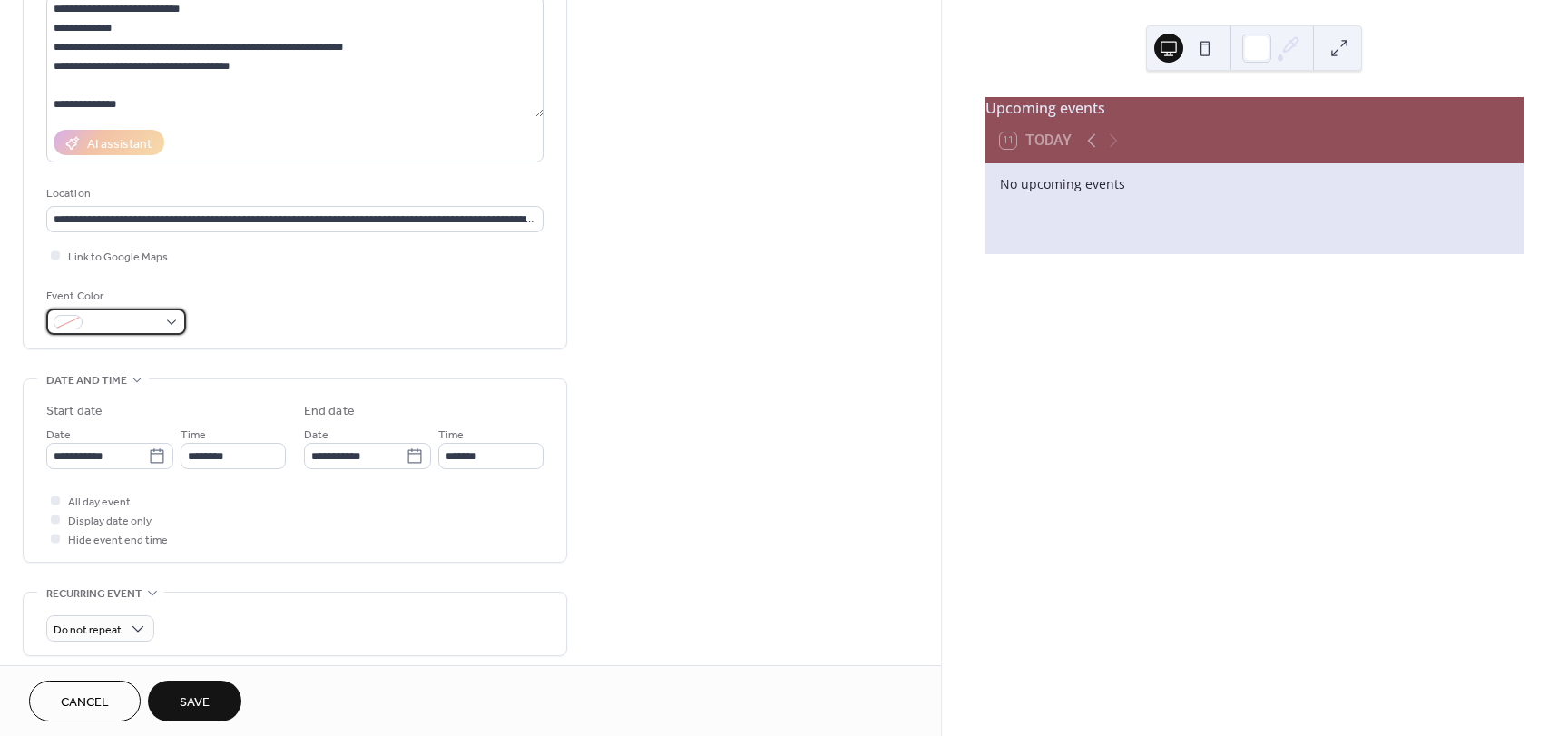 click at bounding box center [116, 321] 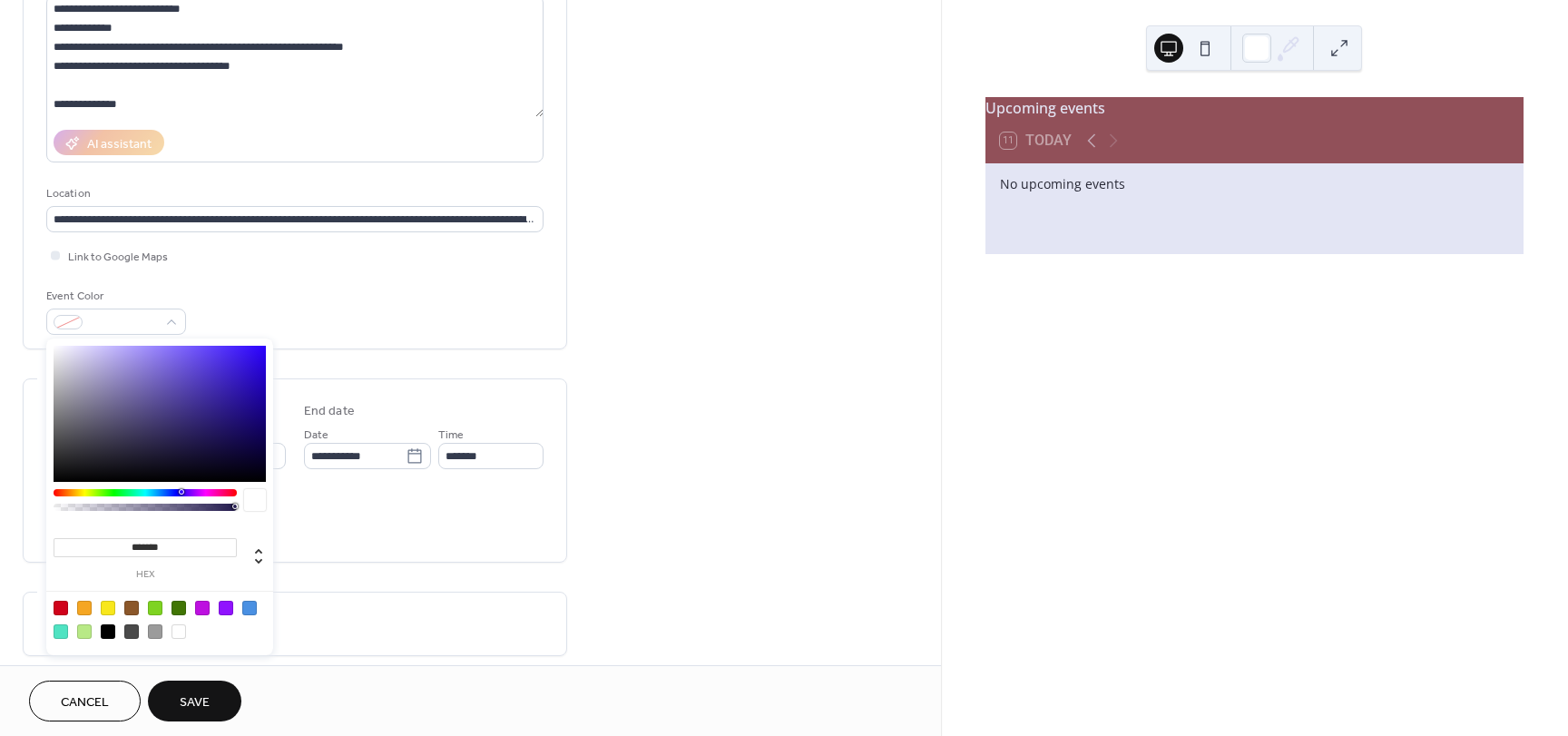 click on "**********" at bounding box center (470, 441) 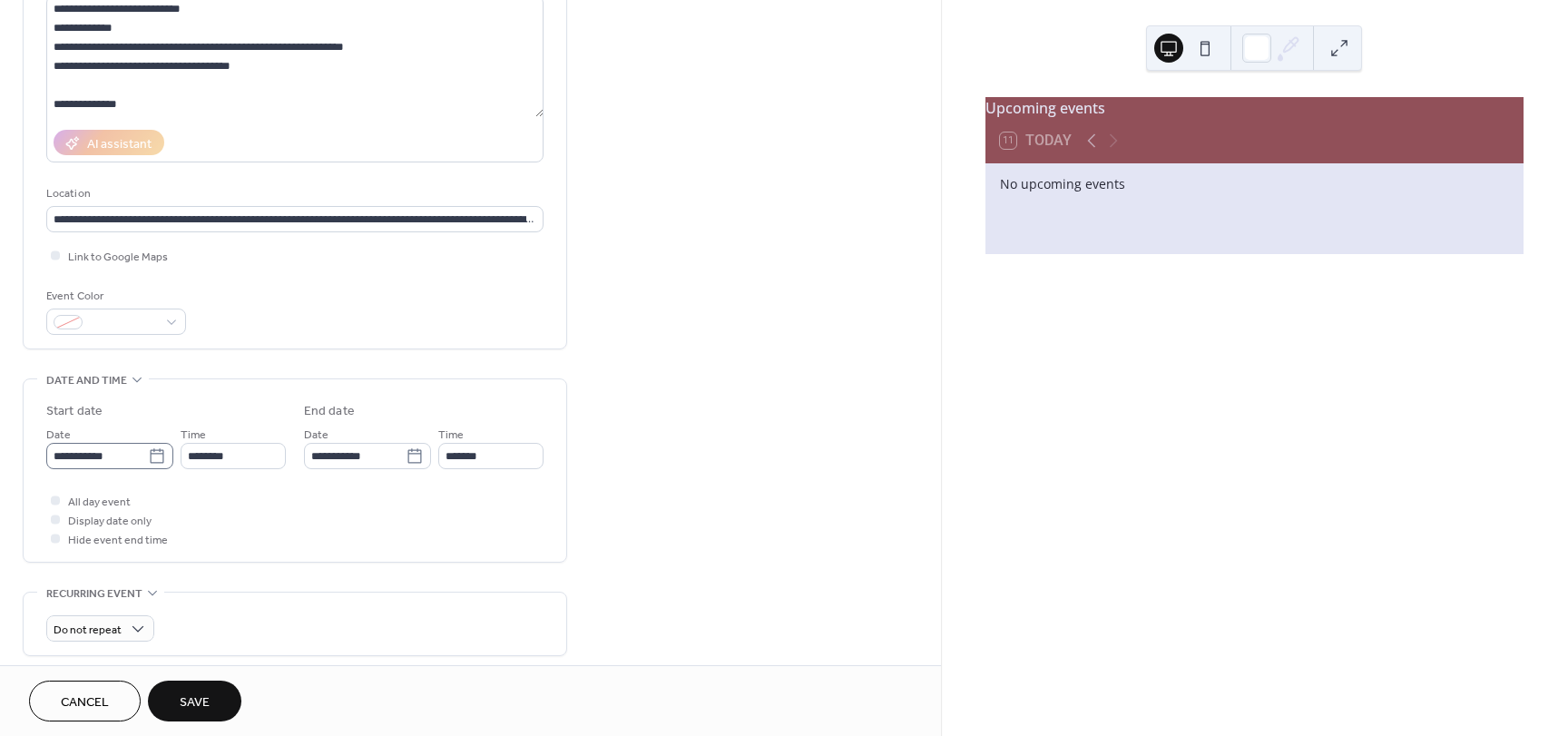 click 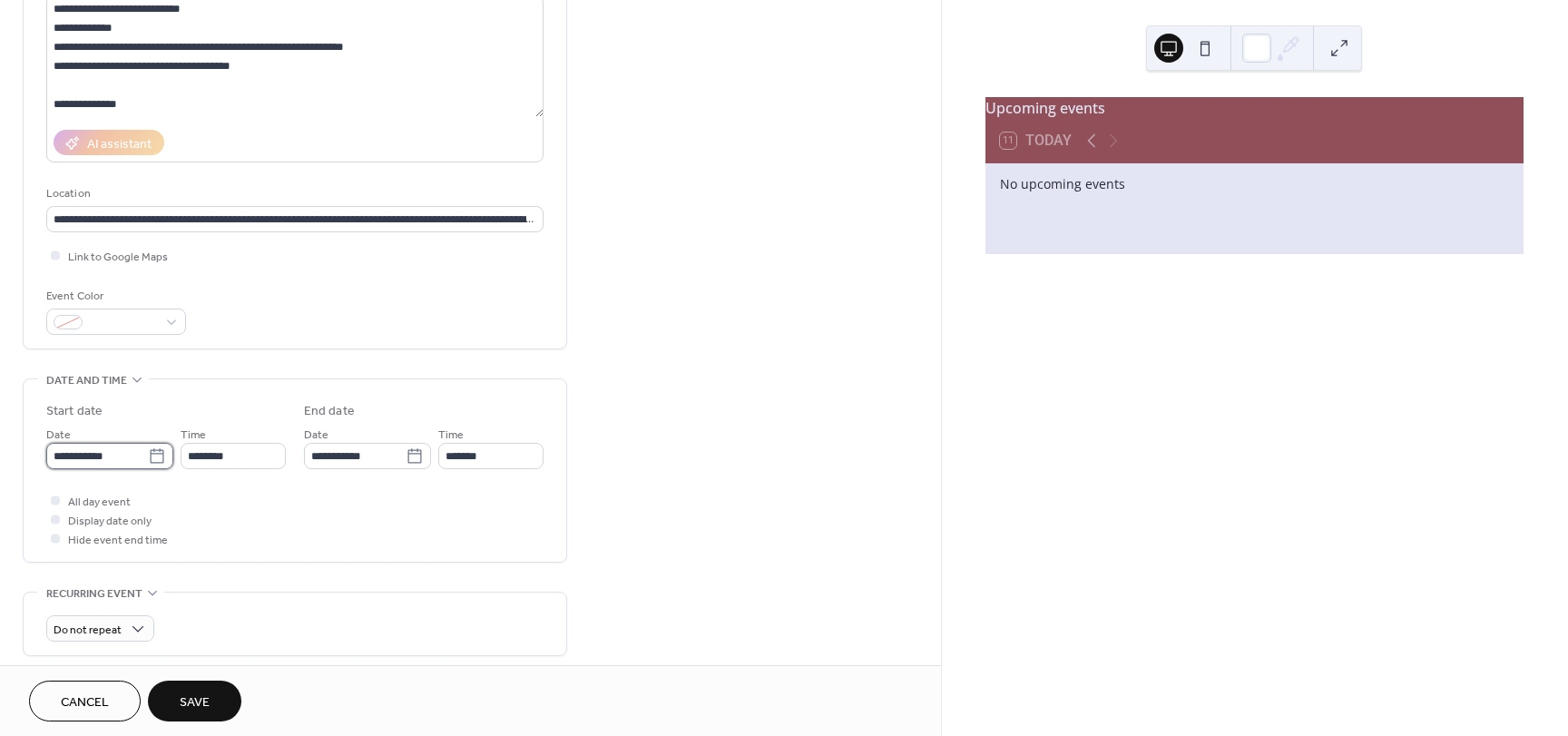 click on "**********" at bounding box center (97, 456) 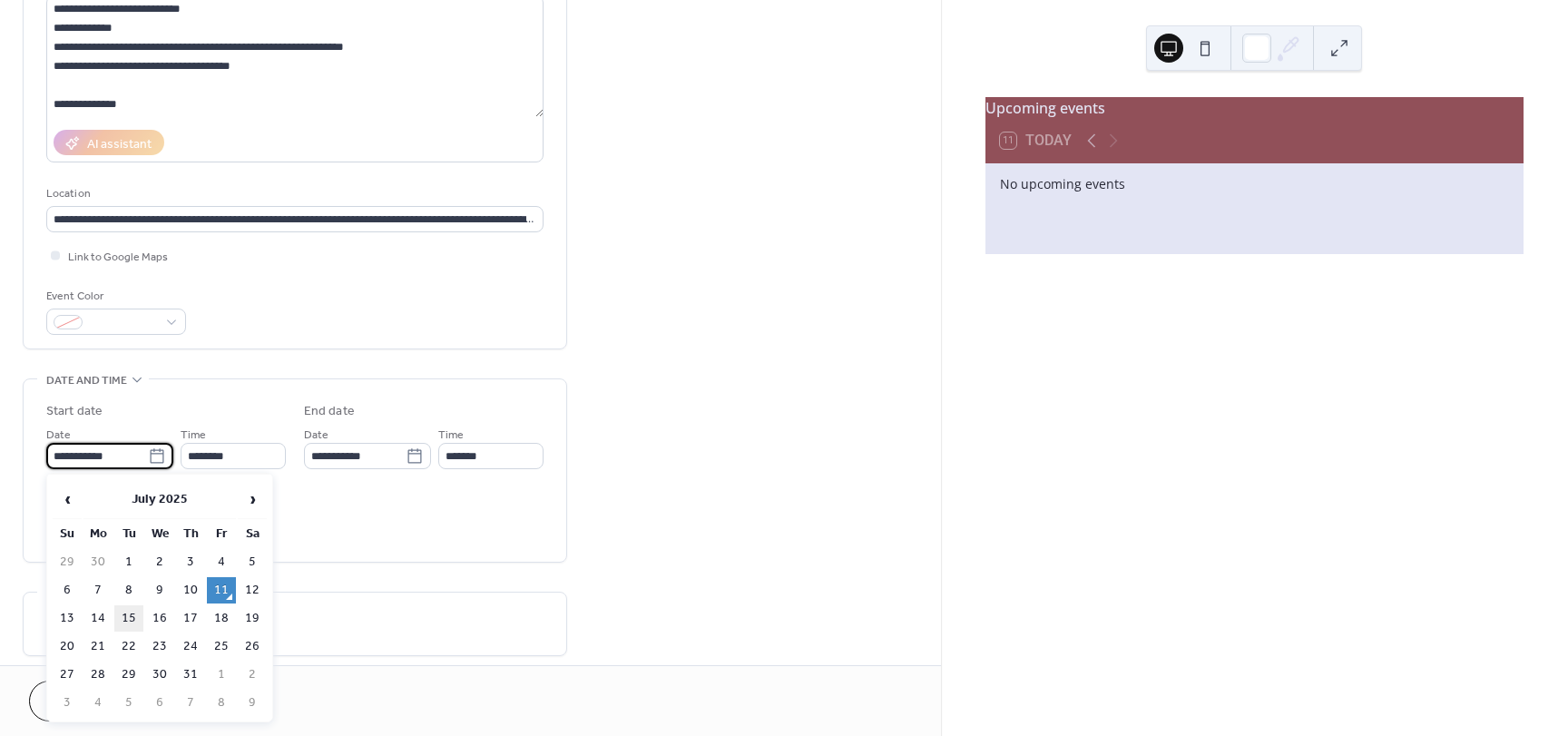 click on "15" at bounding box center (129, 618) 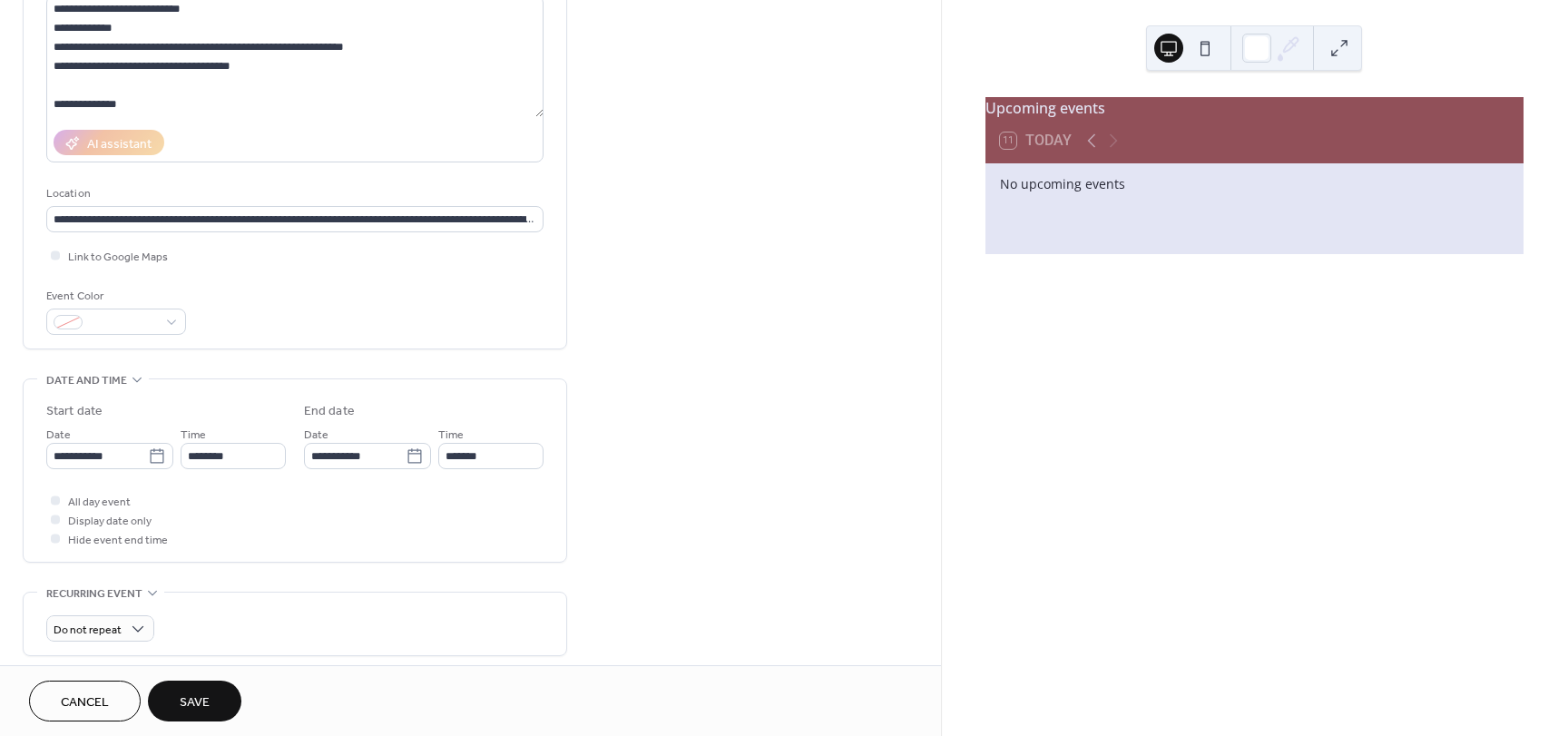 type on "**********" 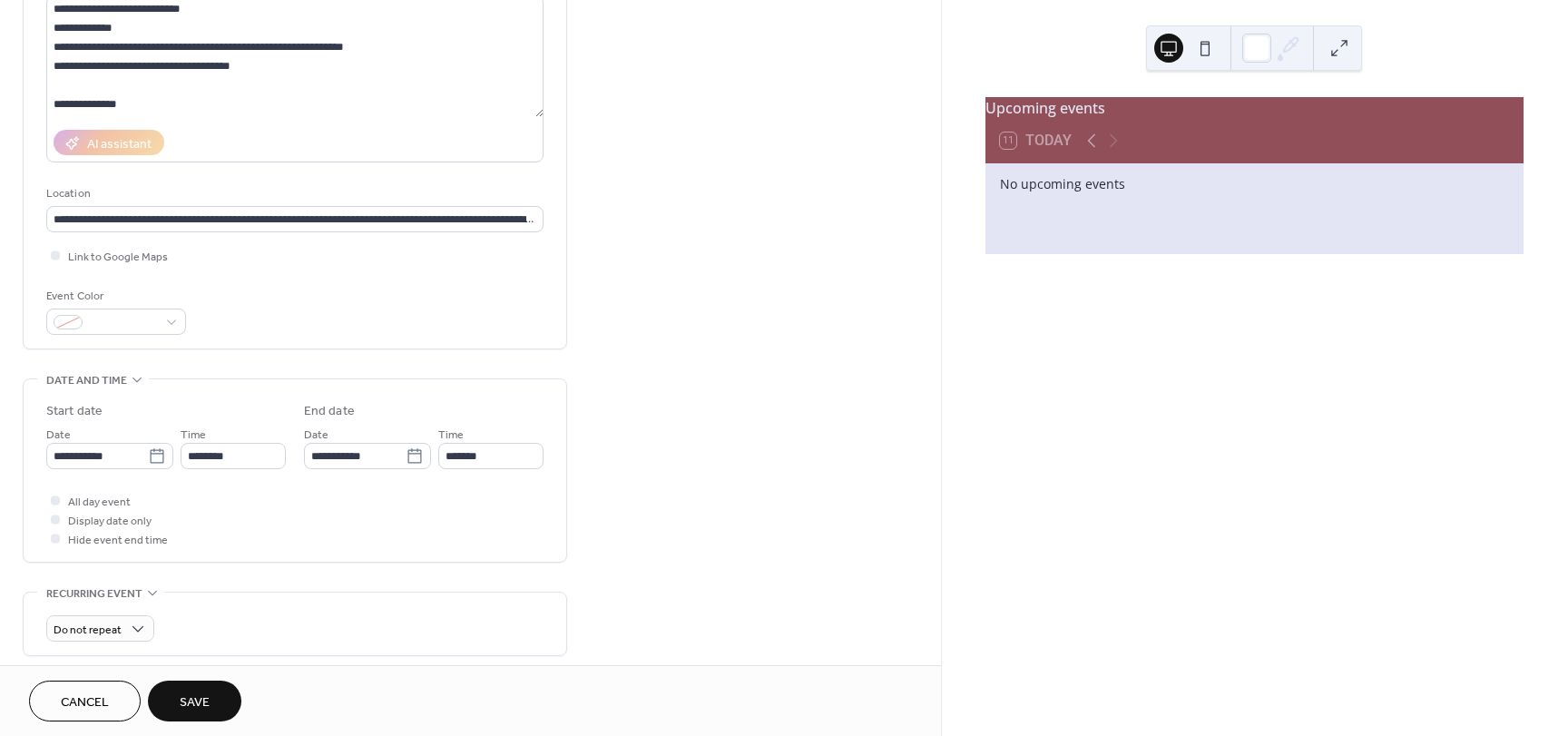 type on "**********" 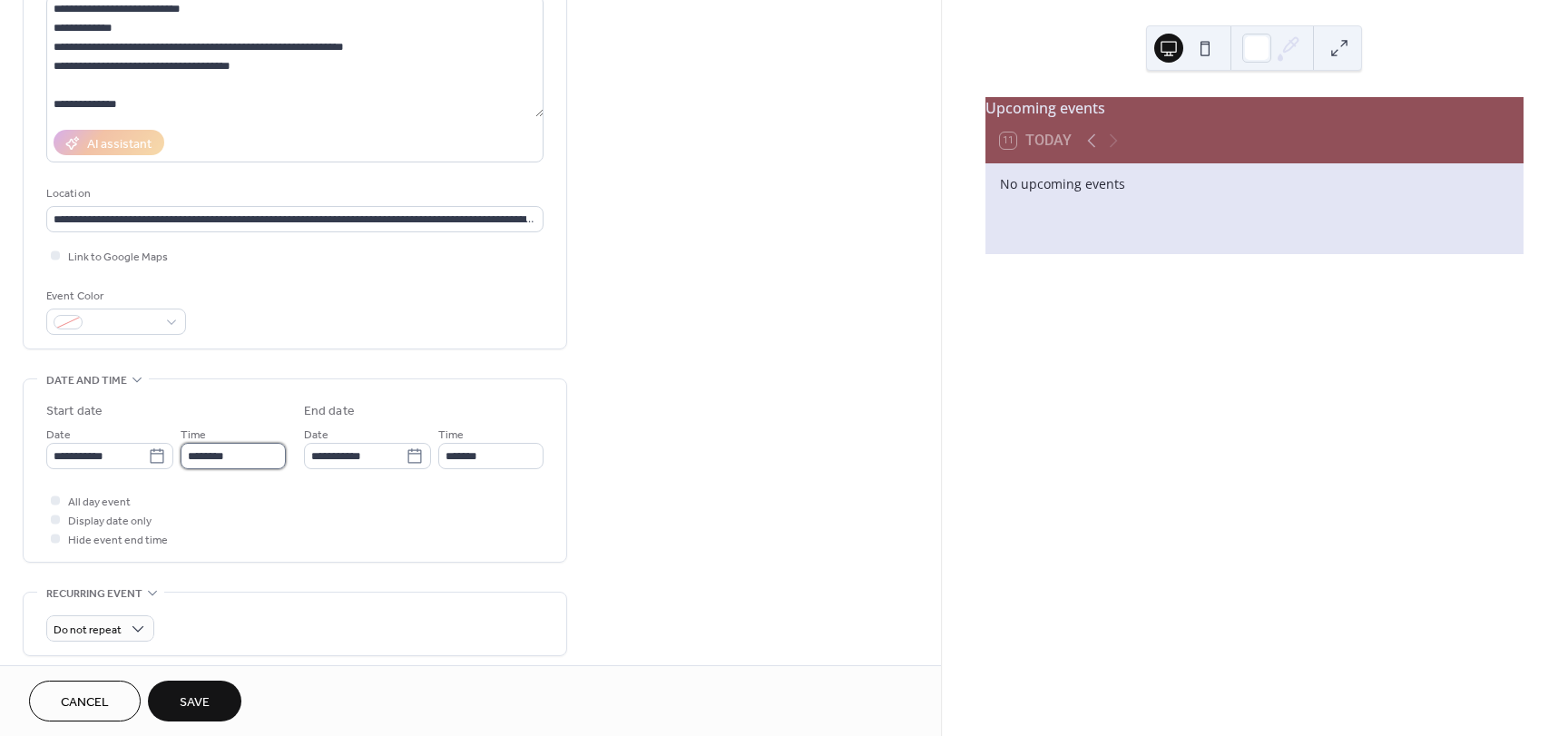 click on "********" at bounding box center (233, 456) 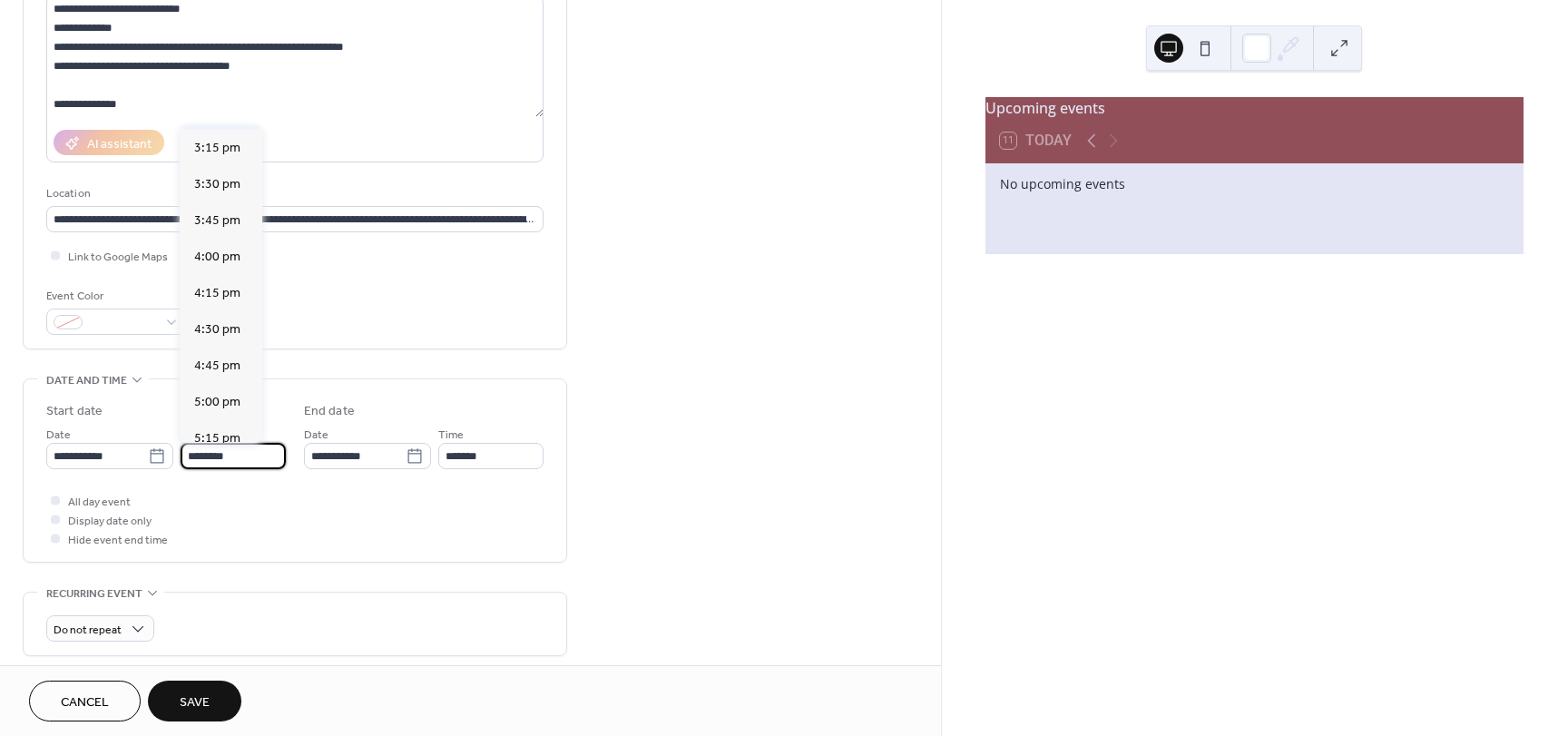 scroll, scrollTop: 2421, scrollLeft: 0, axis: vertical 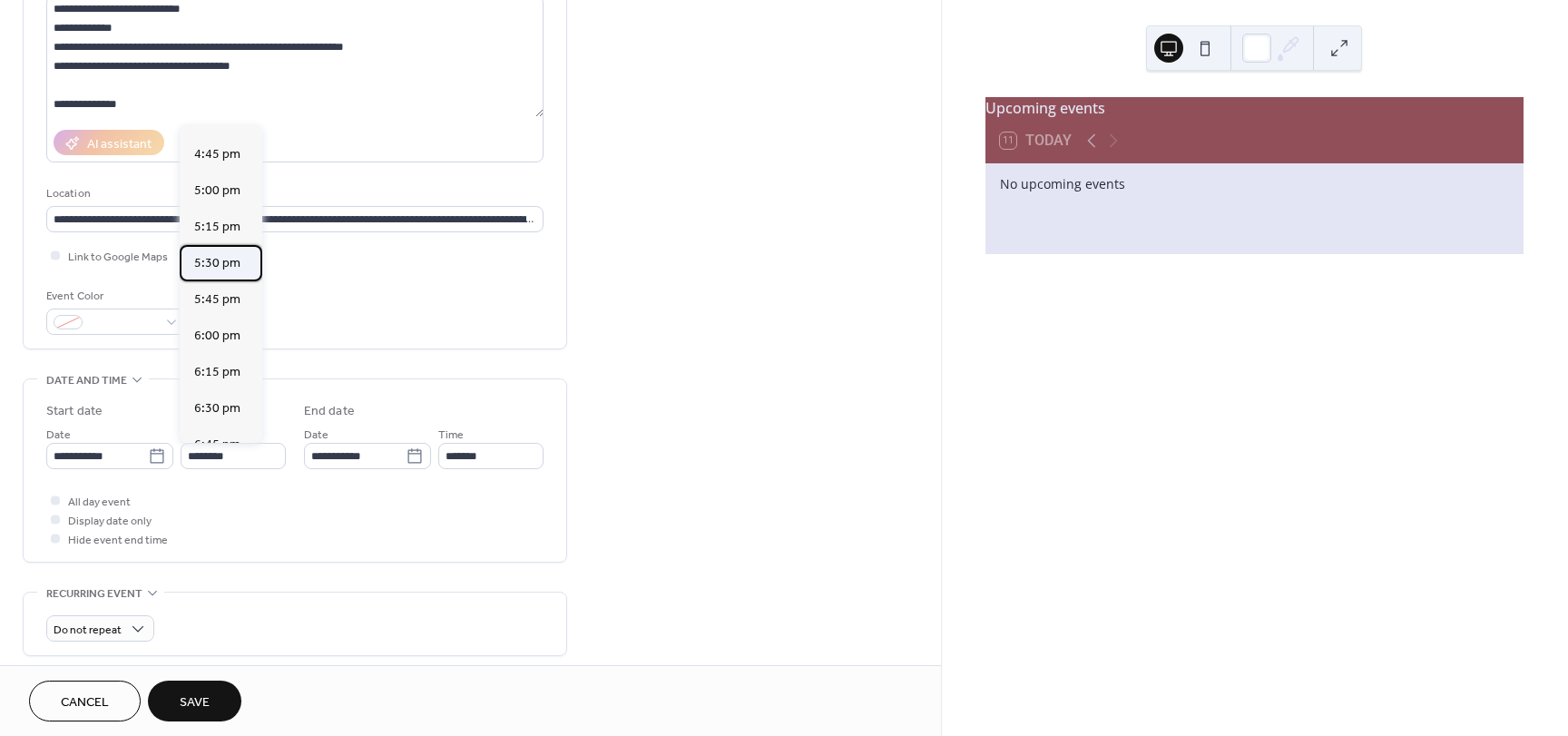 click on "5:30 pm" at bounding box center (217, 263) 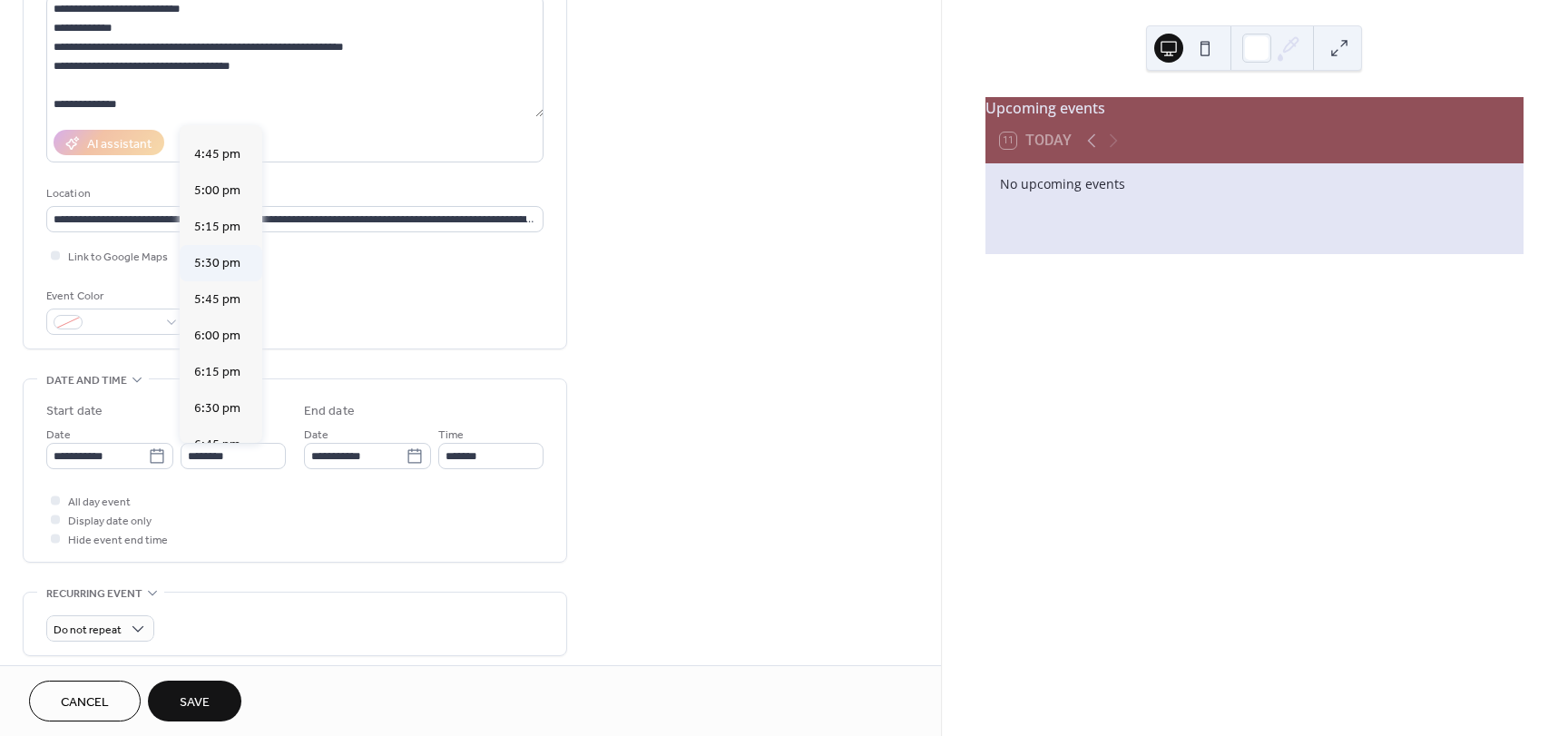 type on "*******" 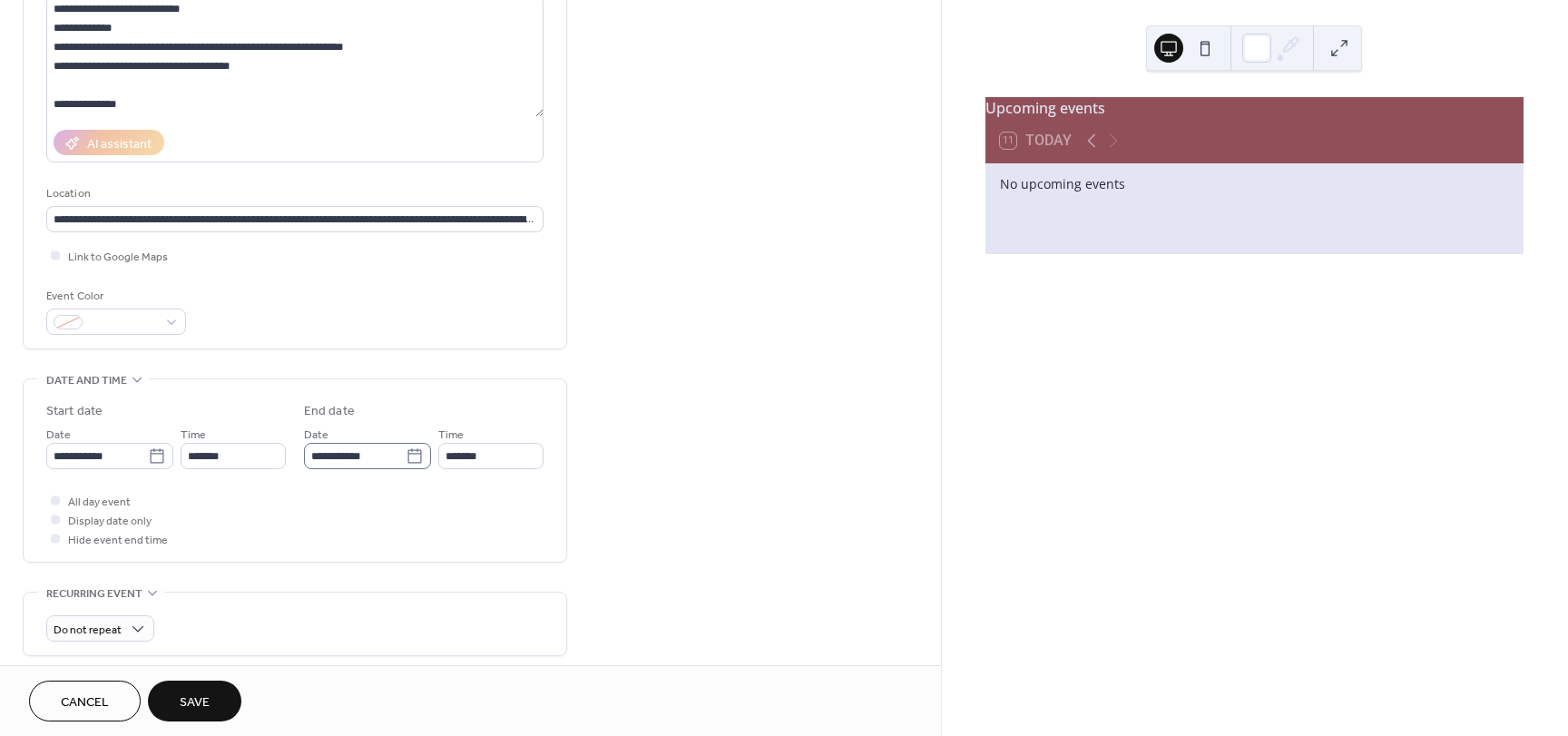 click 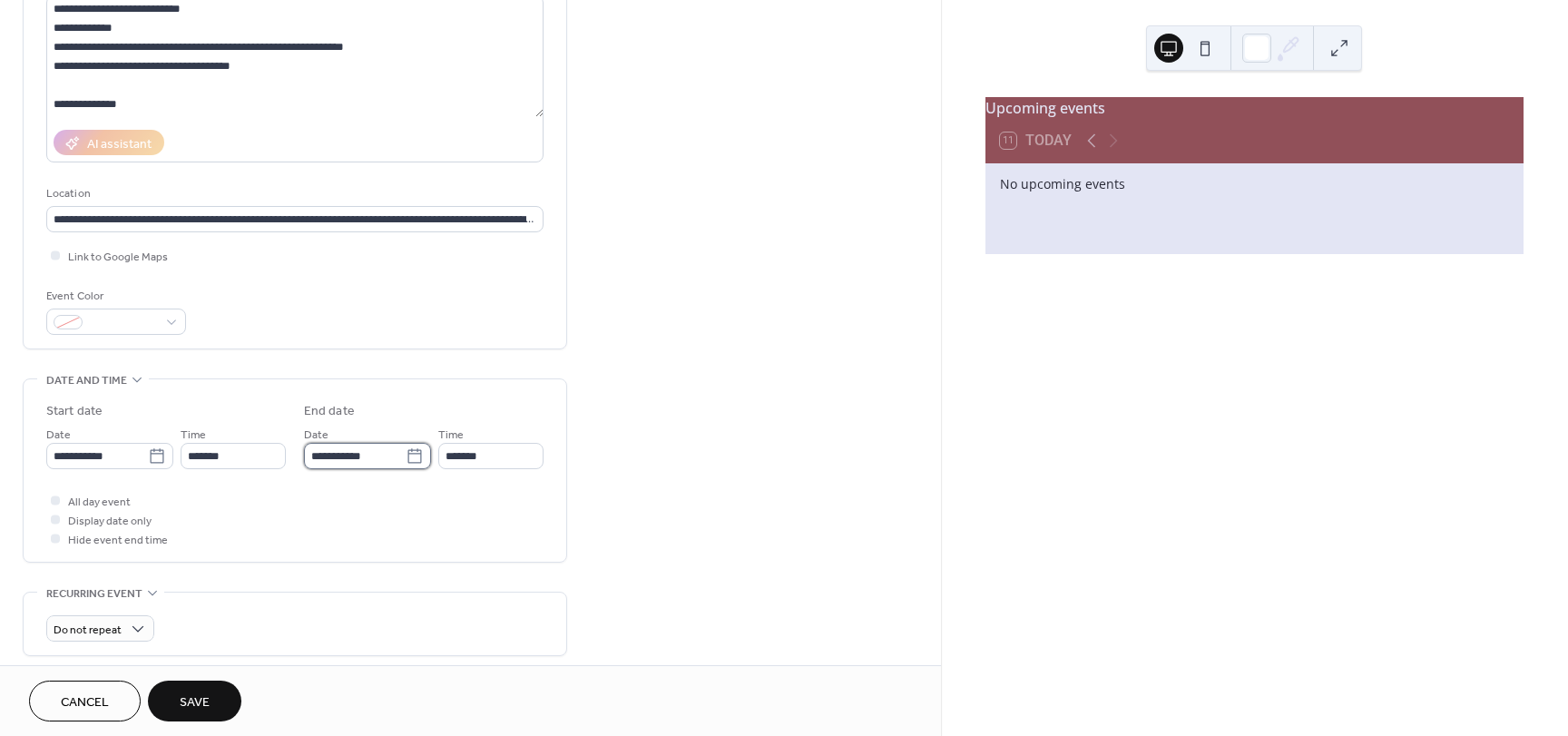 click on "**********" at bounding box center (355, 456) 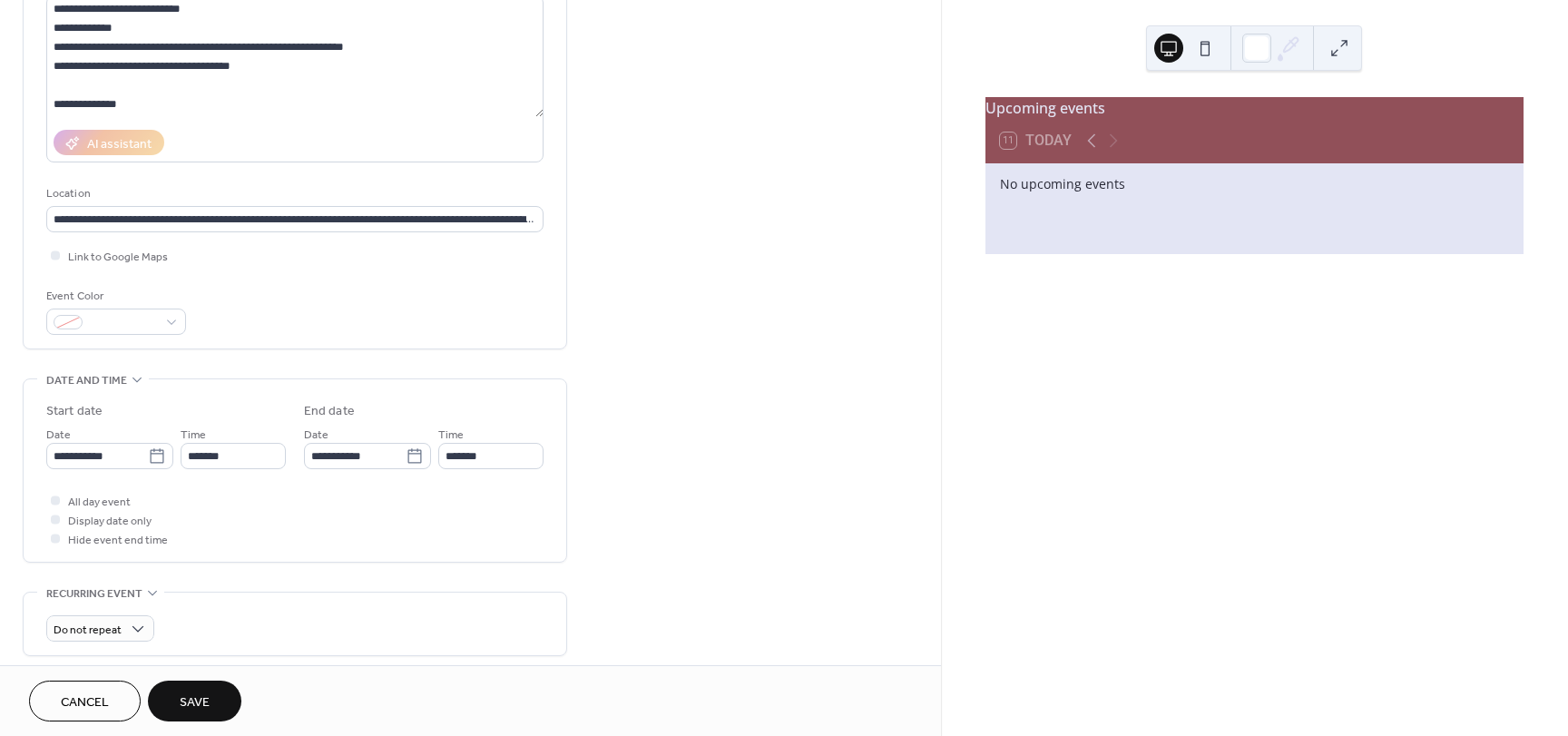 click on "**********" at bounding box center (295, 432) 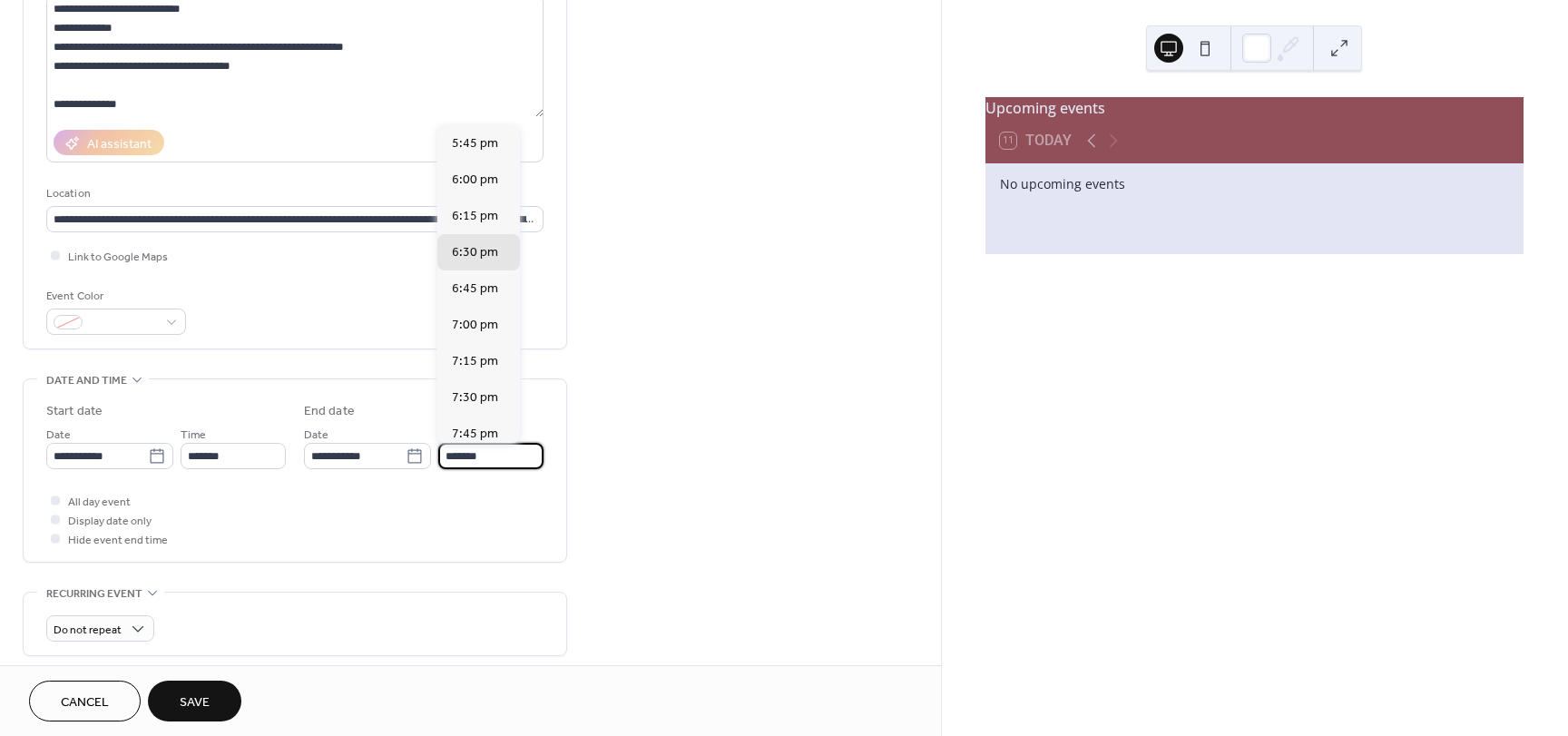 click on "*******" at bounding box center (491, 456) 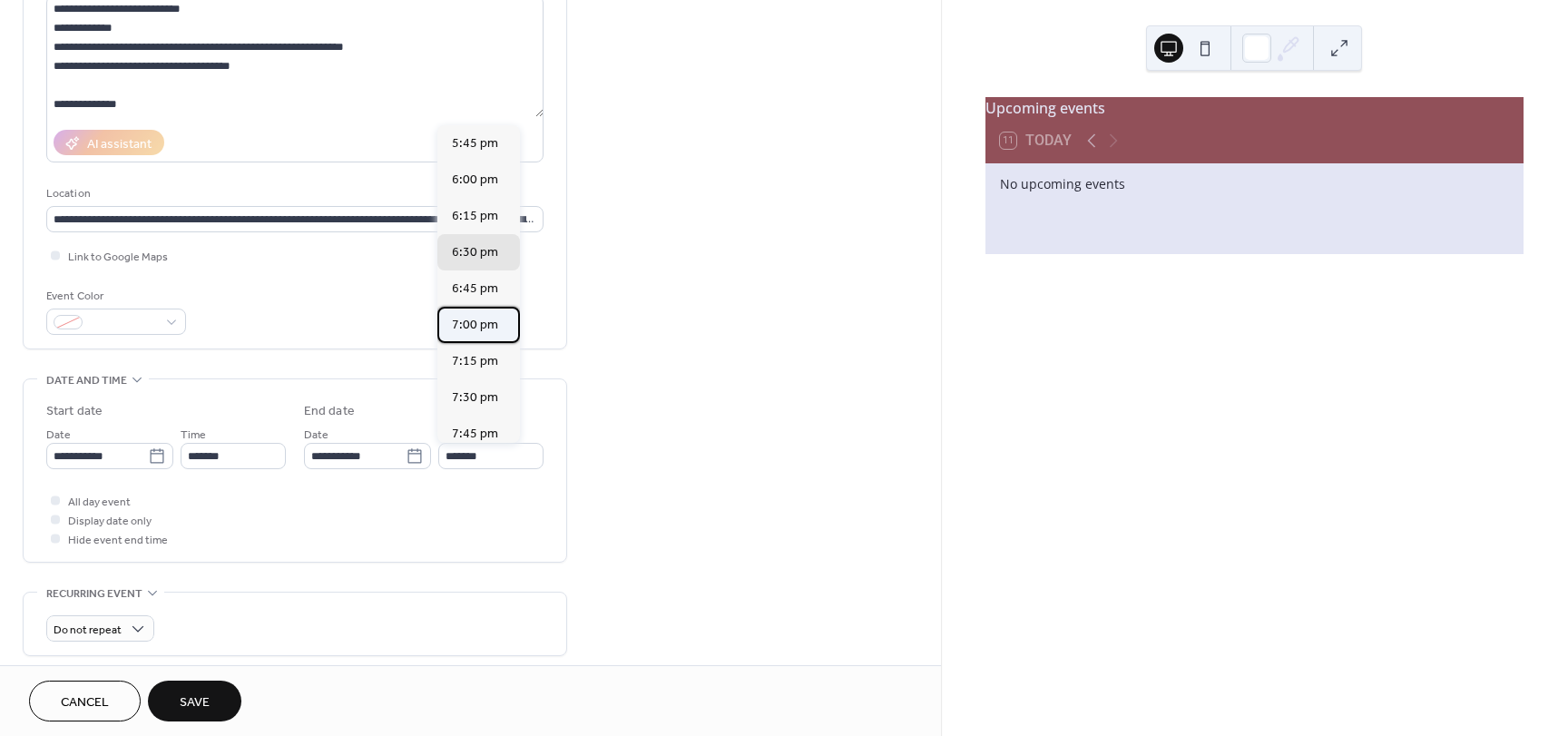 click on "7:00 pm" at bounding box center [475, 325] 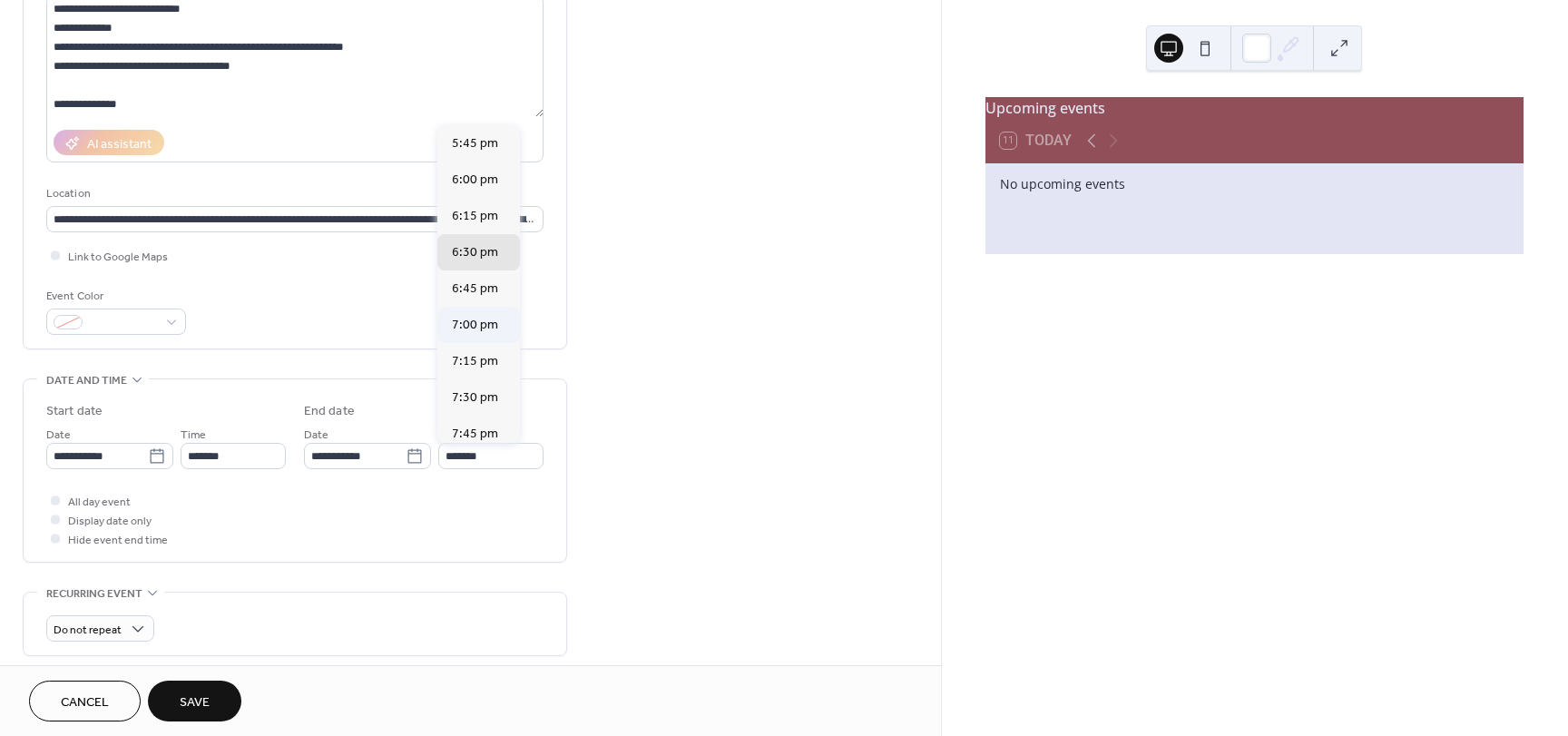 type on "*******" 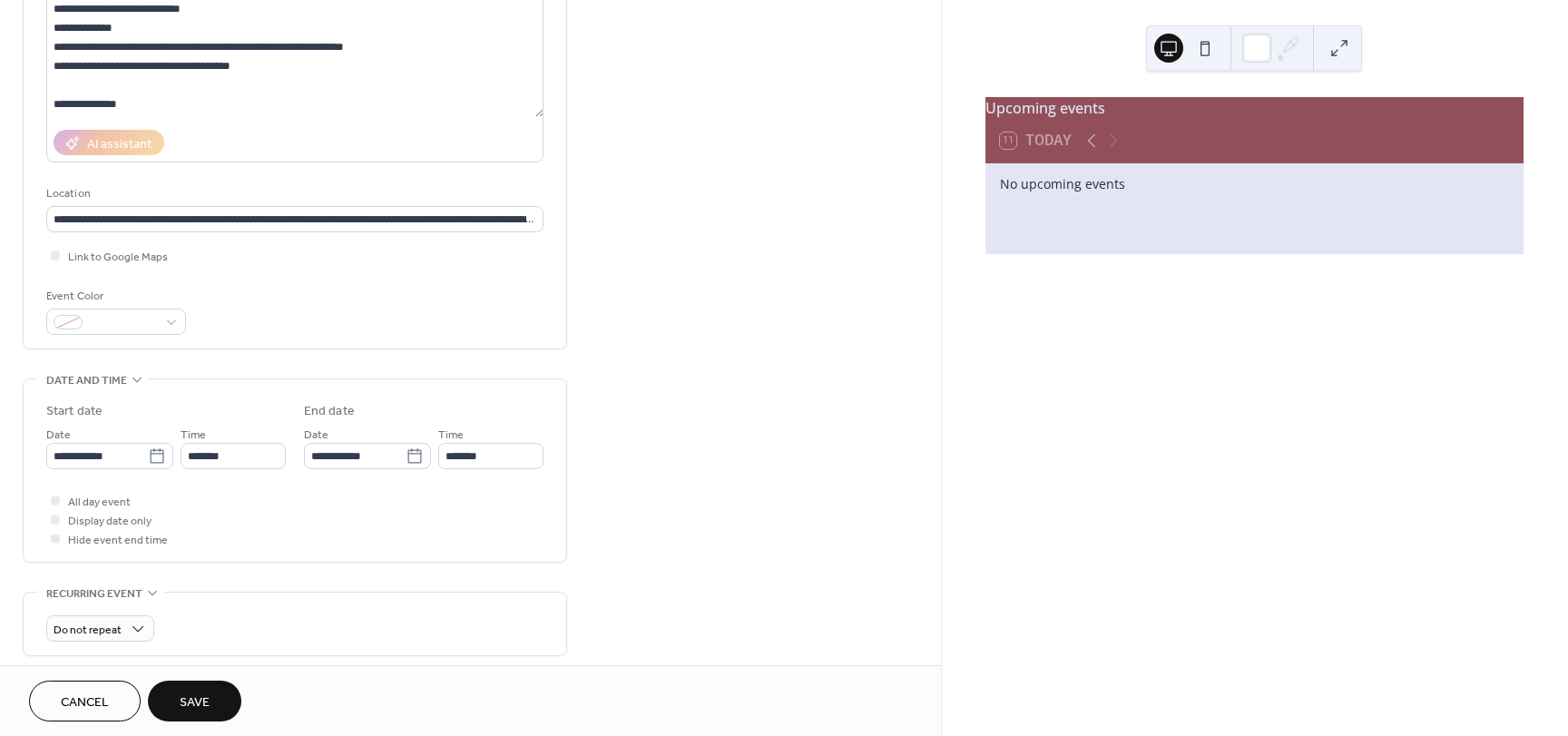 click on "**********" at bounding box center (470, 441) 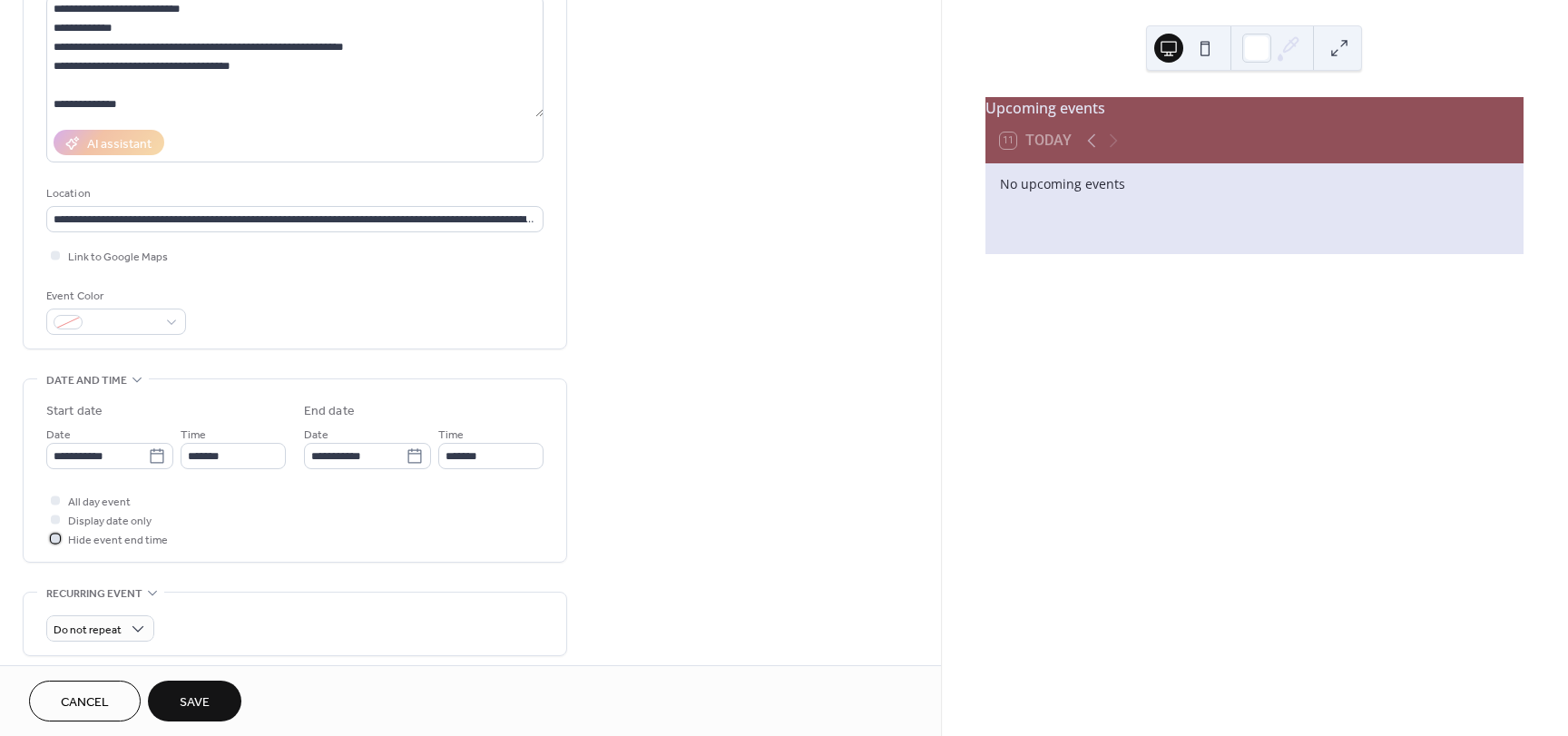 click on "Hide event end time" at bounding box center (118, 540) 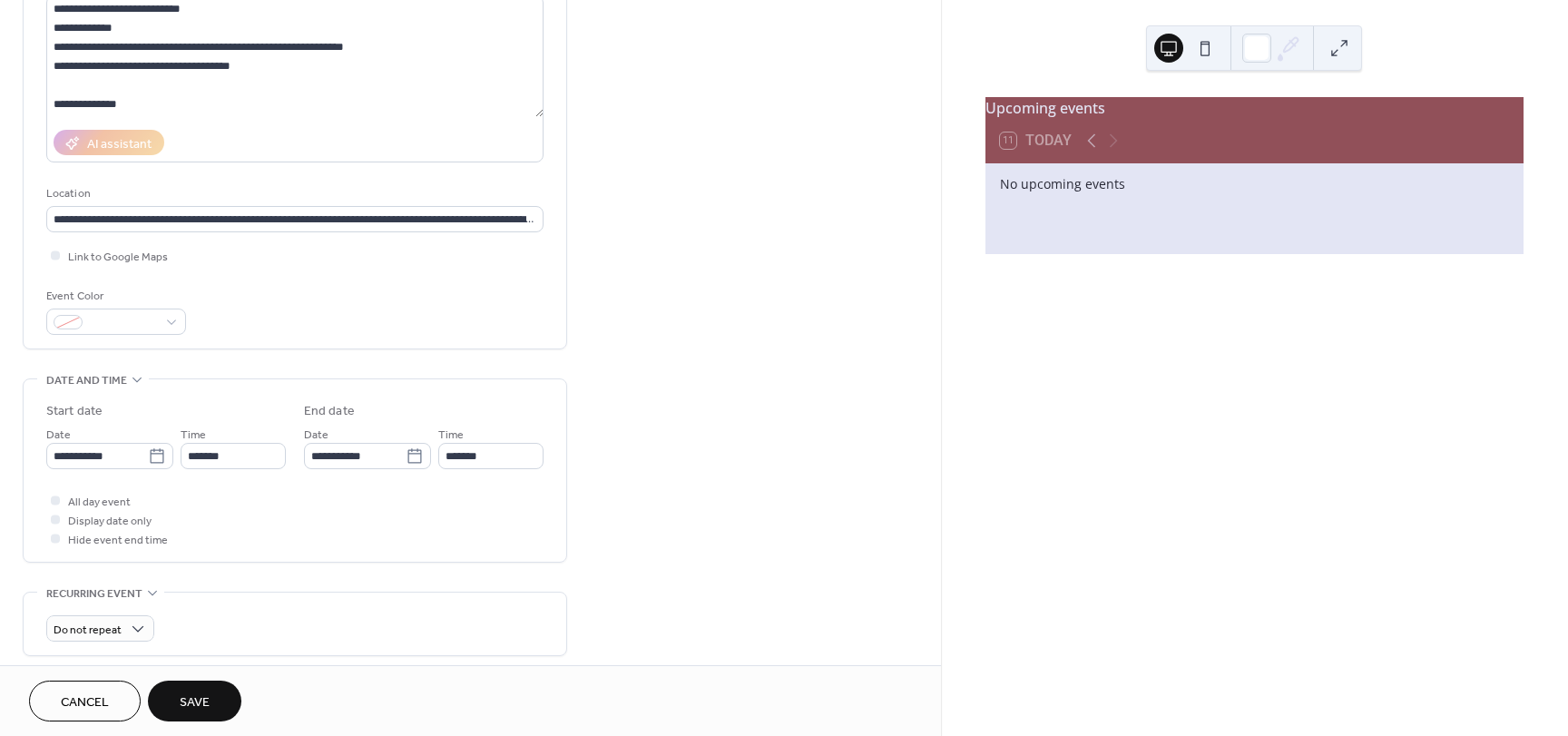click on "Save" at bounding box center [194, 702] 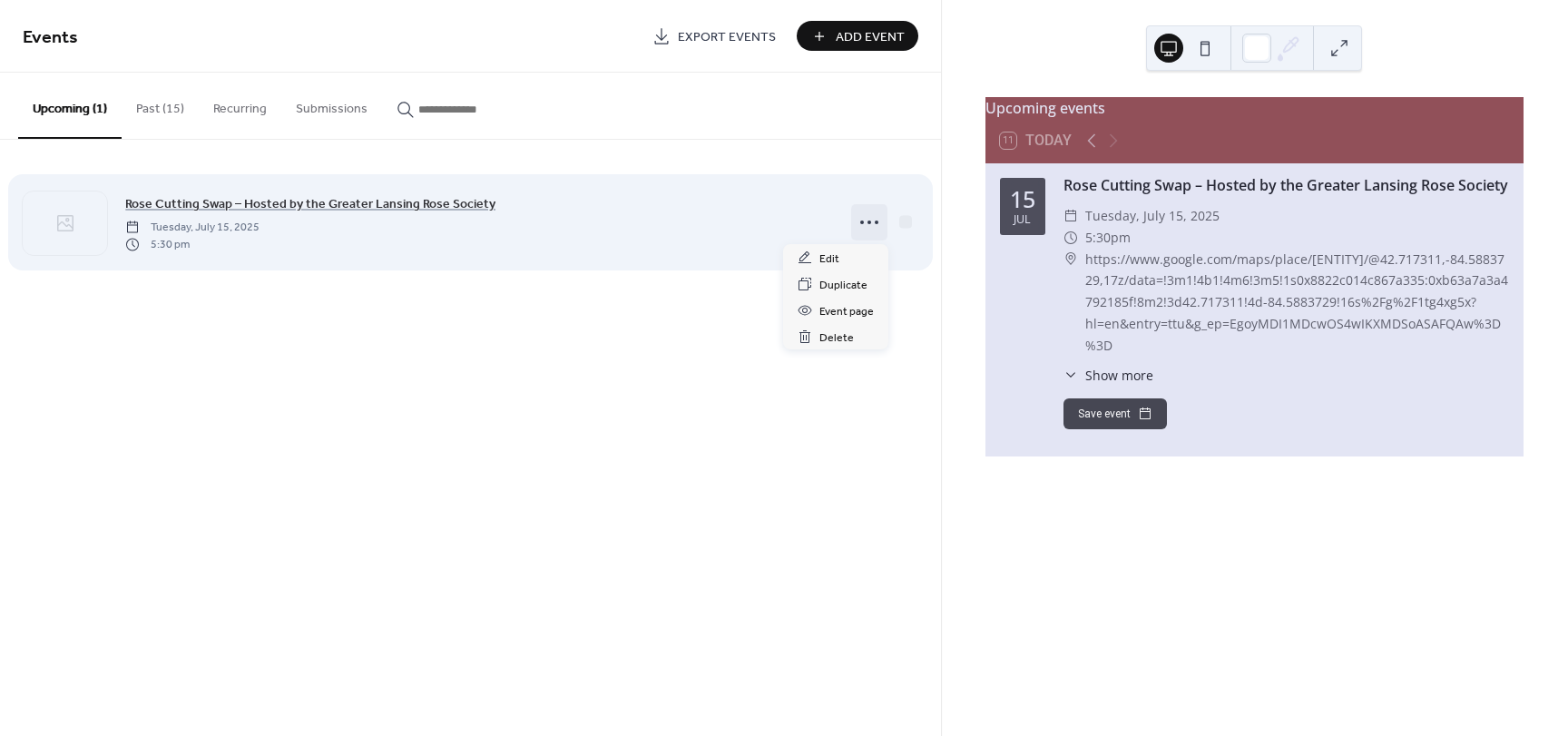 click 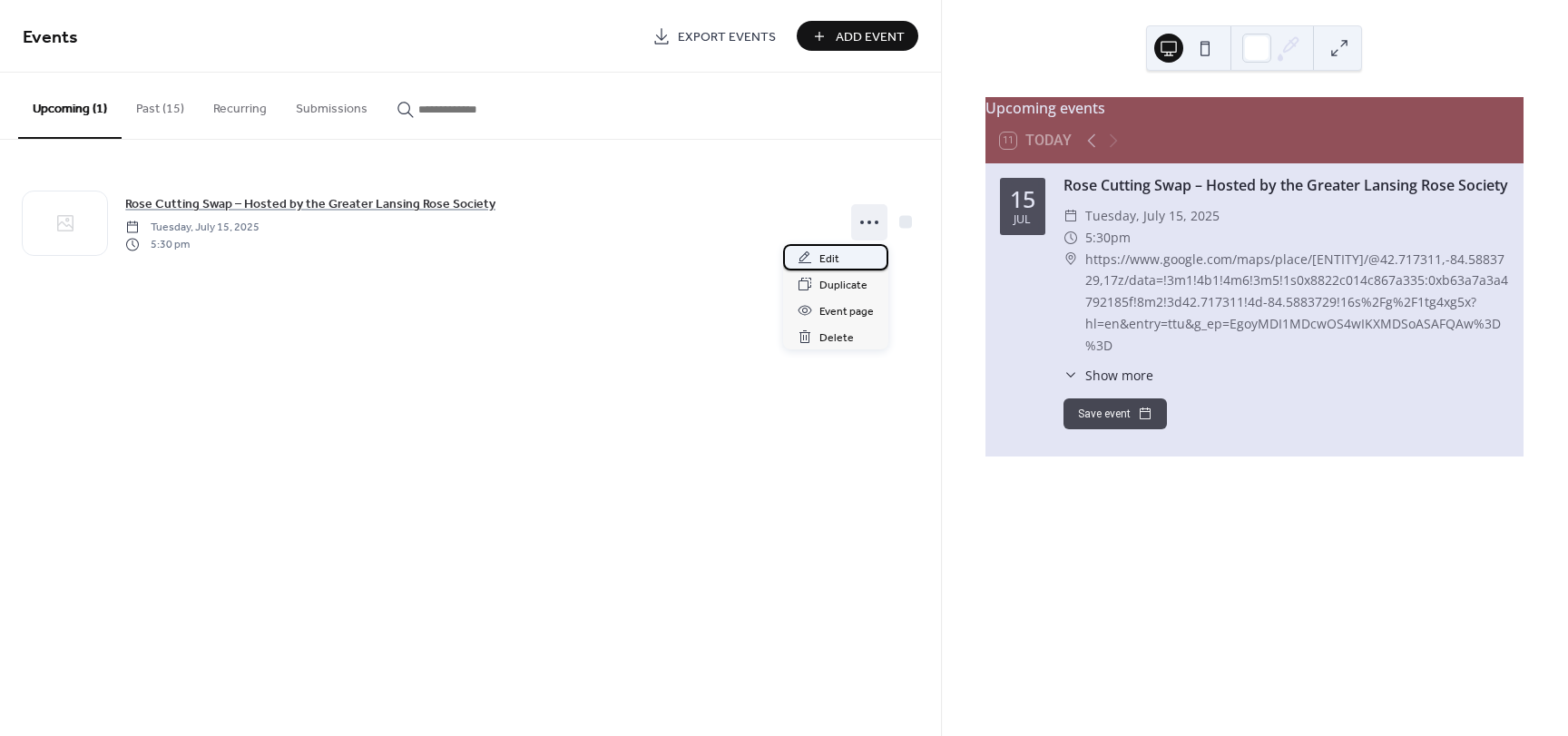 click on "Edit" at bounding box center [836, 257] 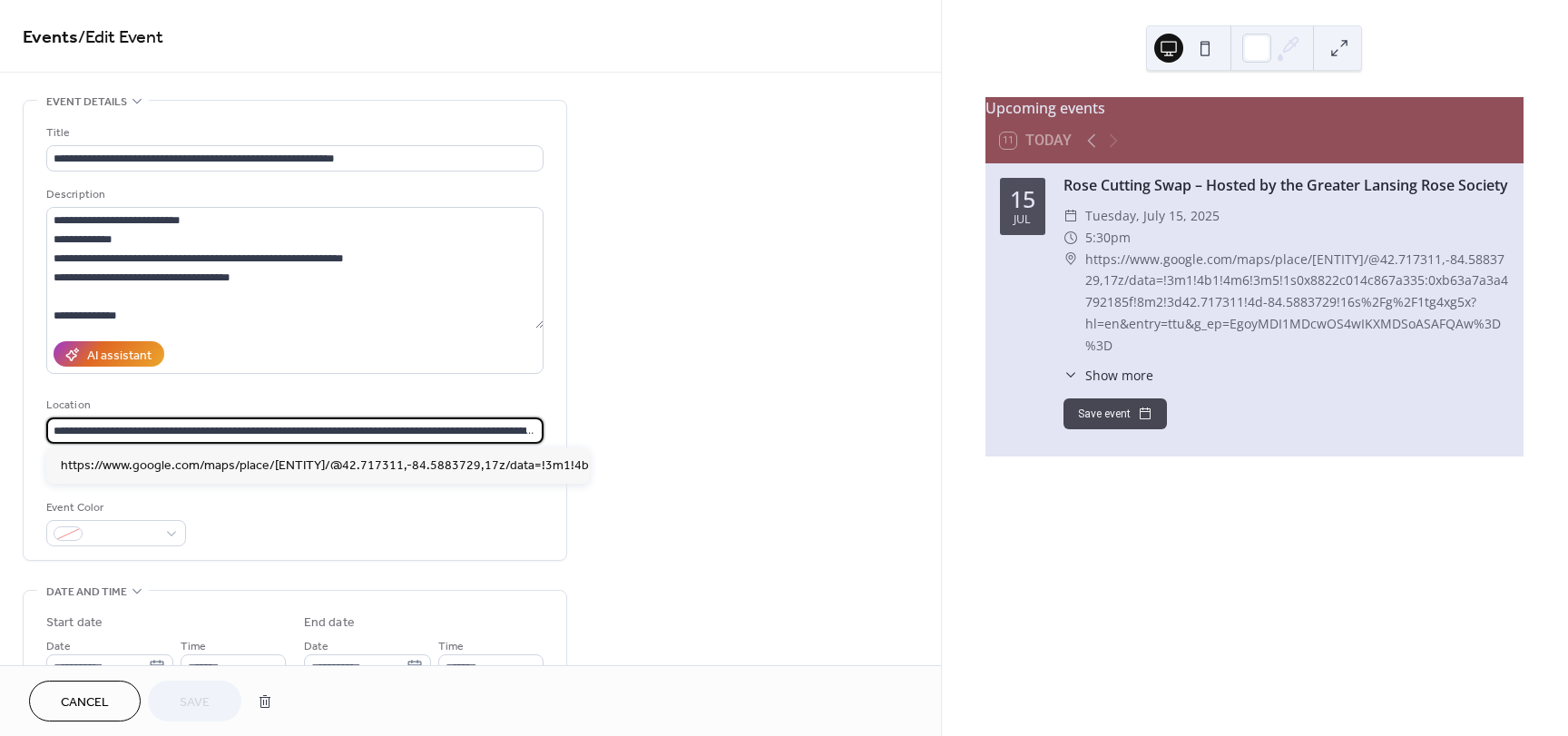 click on "**********" at bounding box center [295, 430] 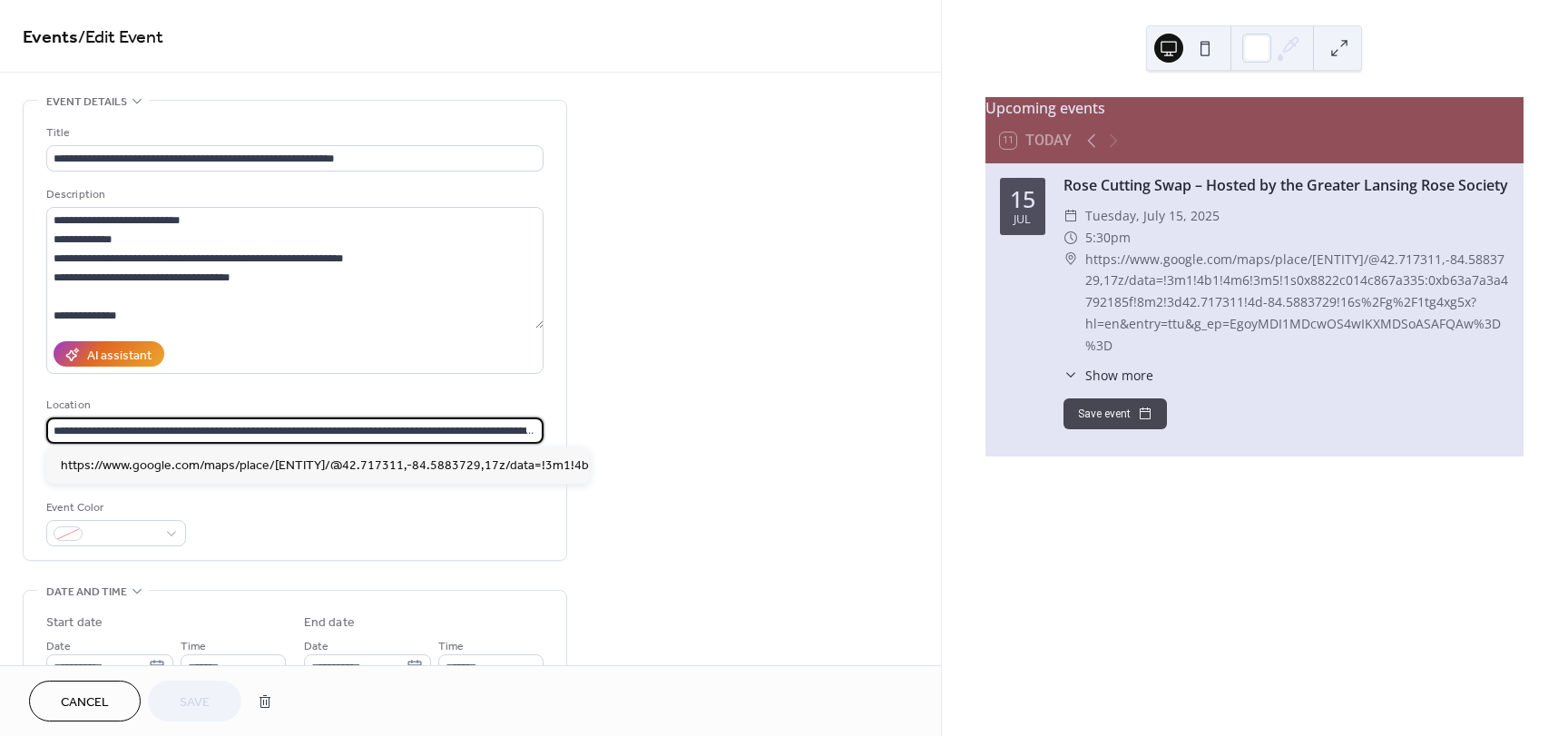 click on "**********" at bounding box center [295, 430] 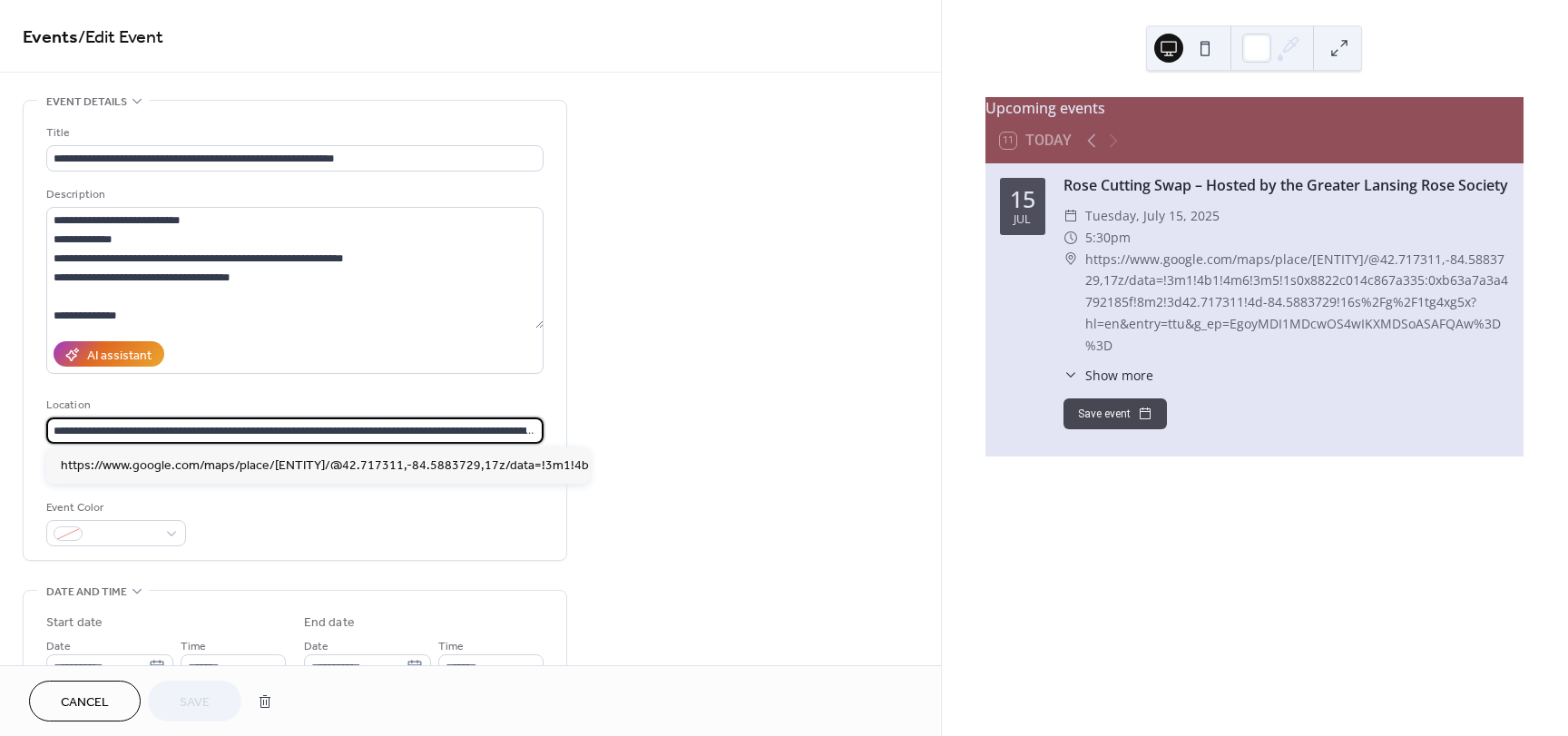 click on "**********" at bounding box center [295, 430] 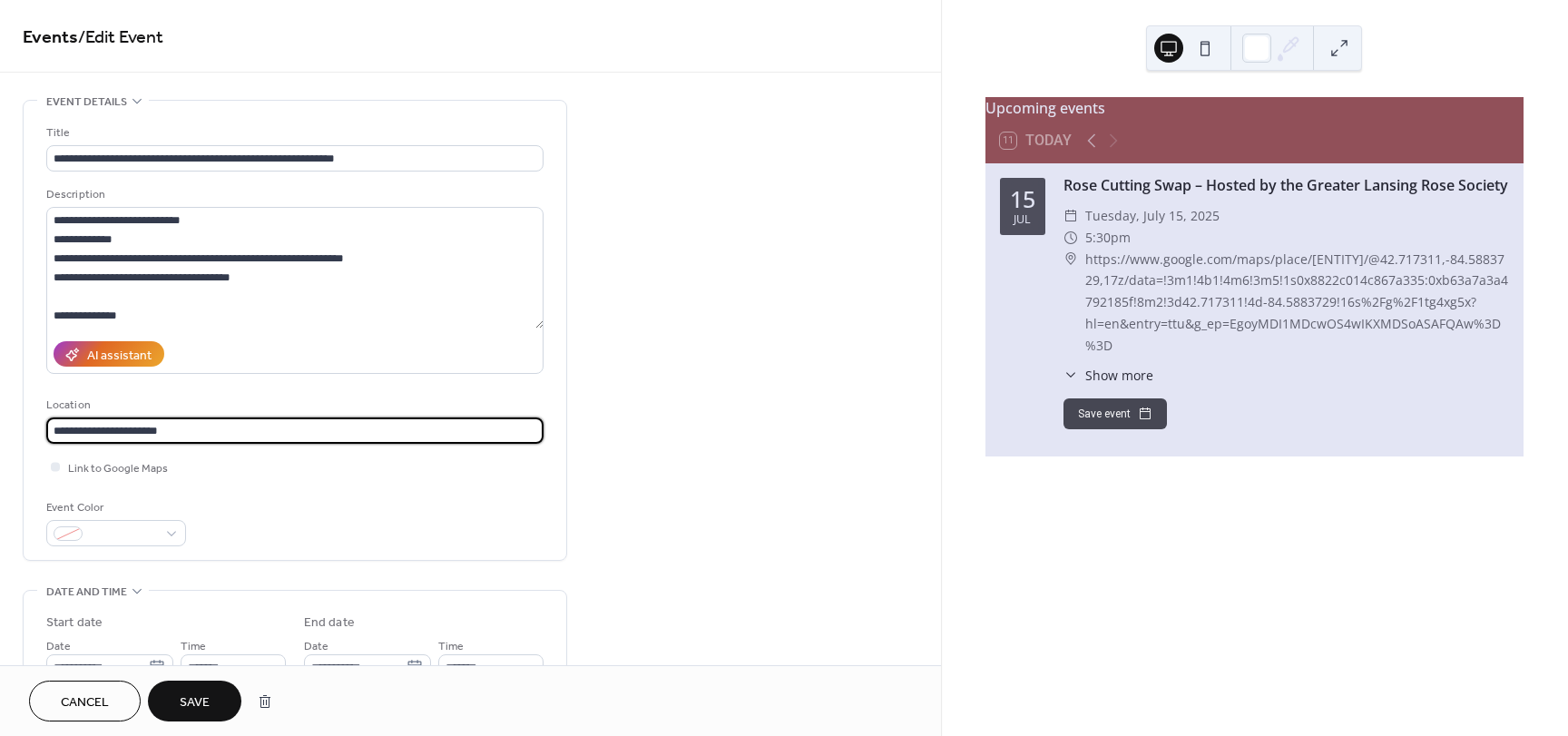click on "**********" at bounding box center [295, 430] 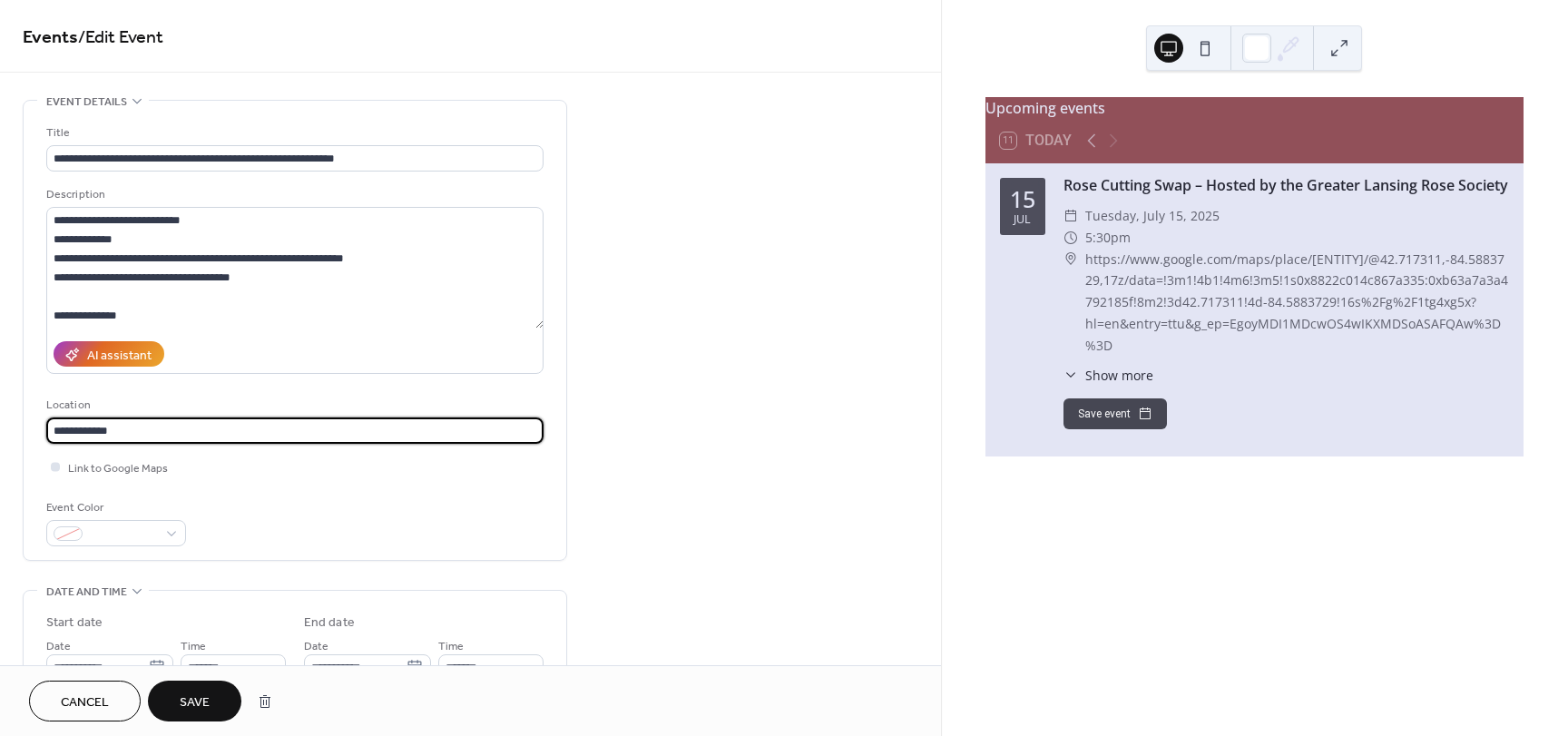 type on "**********" 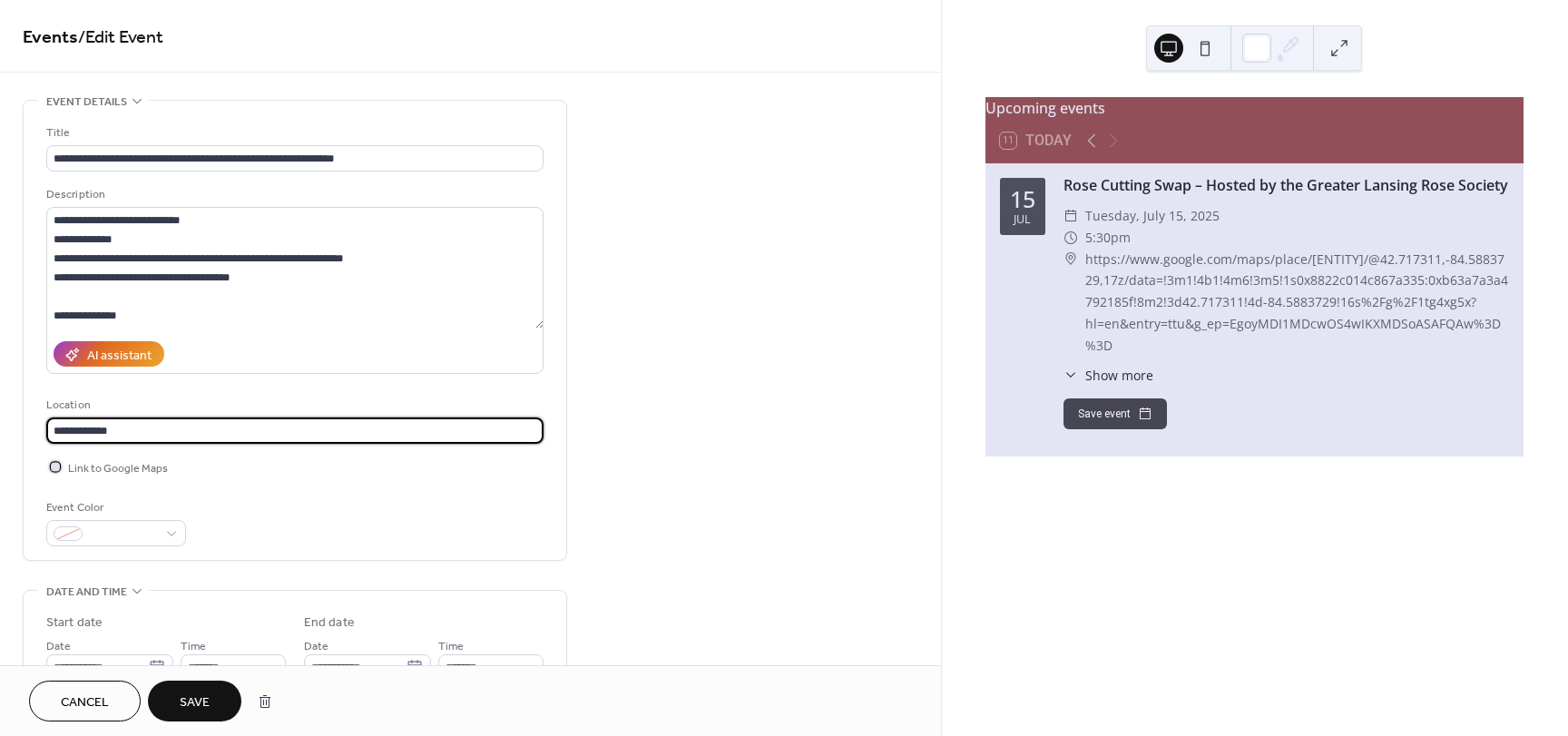 click on "Link to Google Maps" at bounding box center (118, 468) 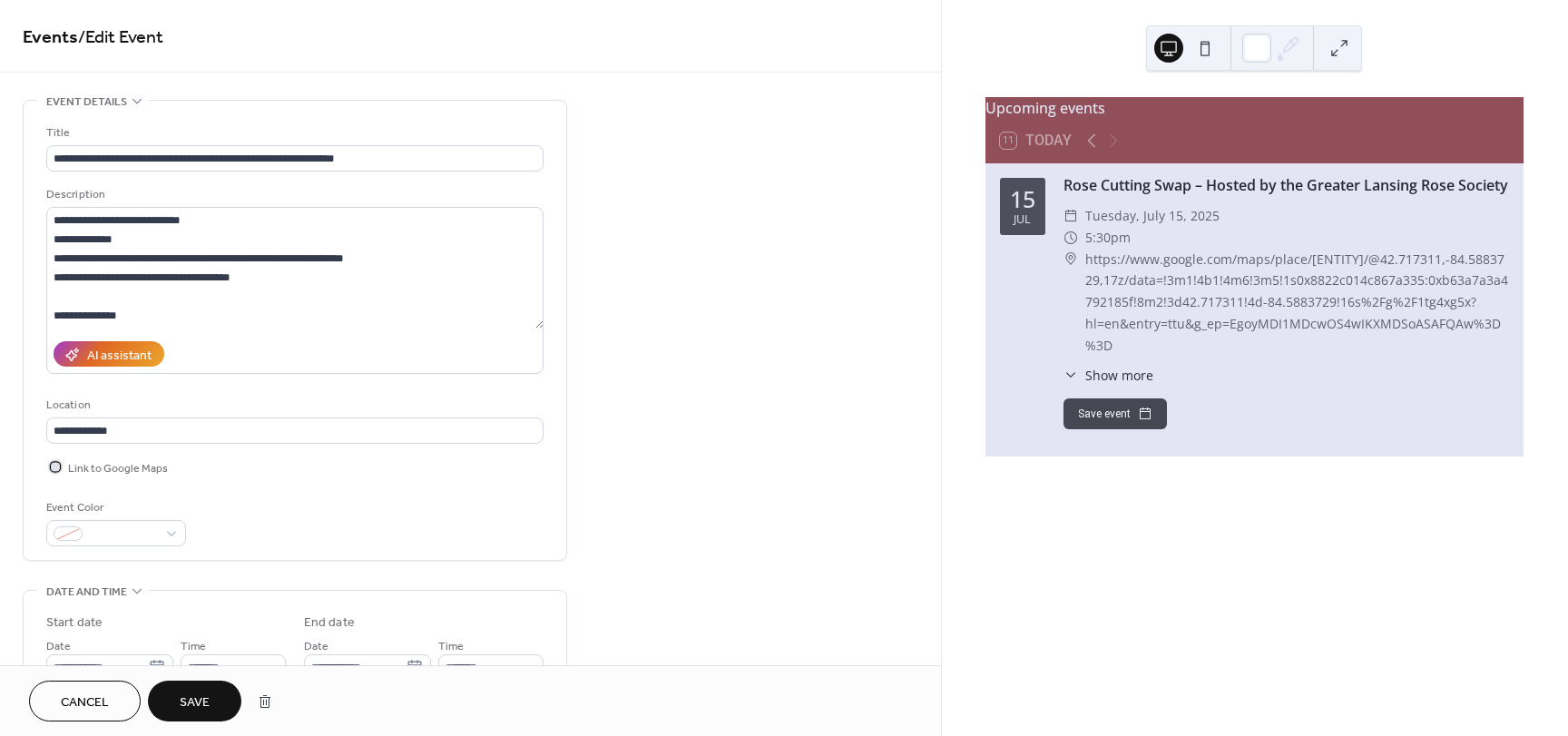 click on "Link to Google Maps" at bounding box center [118, 468] 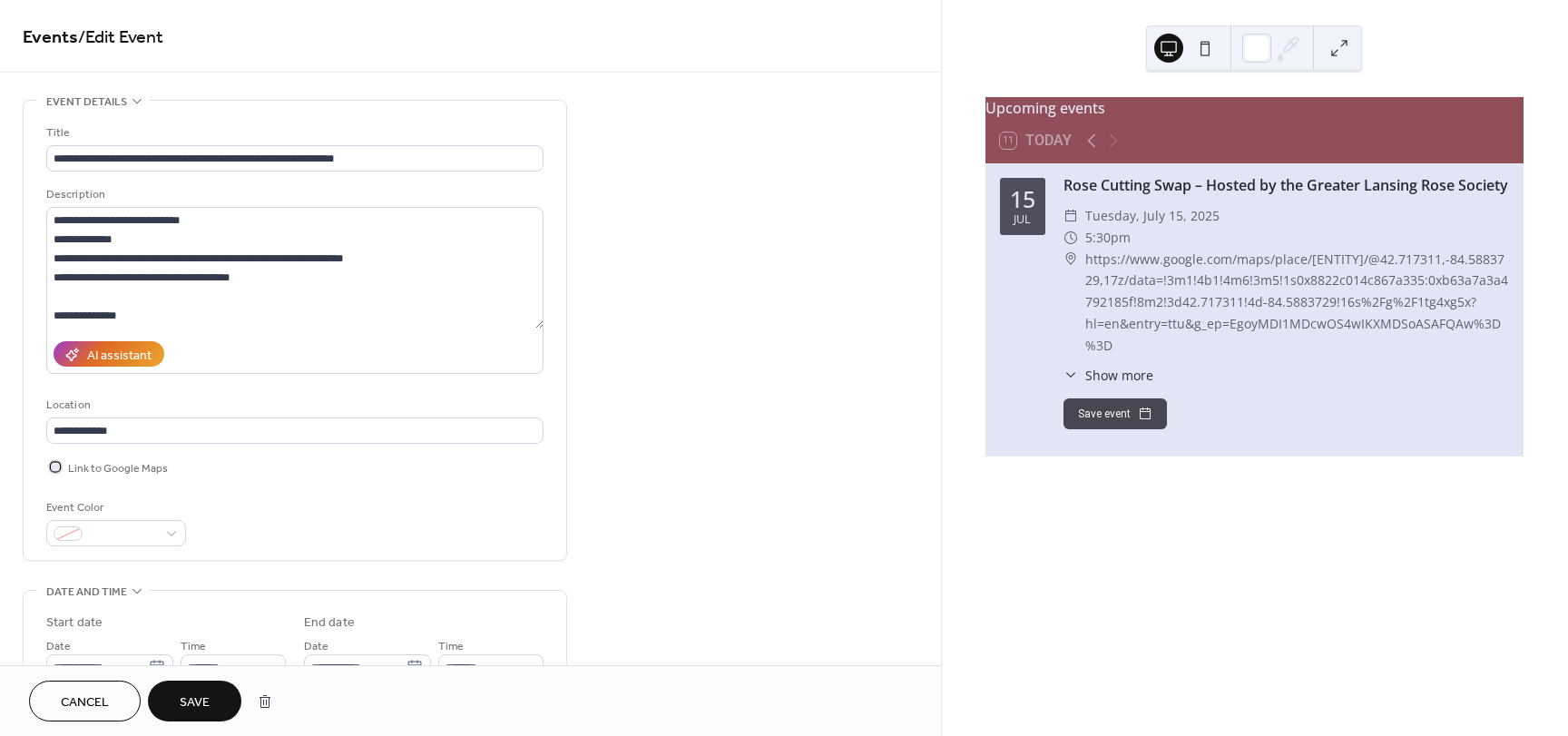 scroll, scrollTop: 211, scrollLeft: 0, axis: vertical 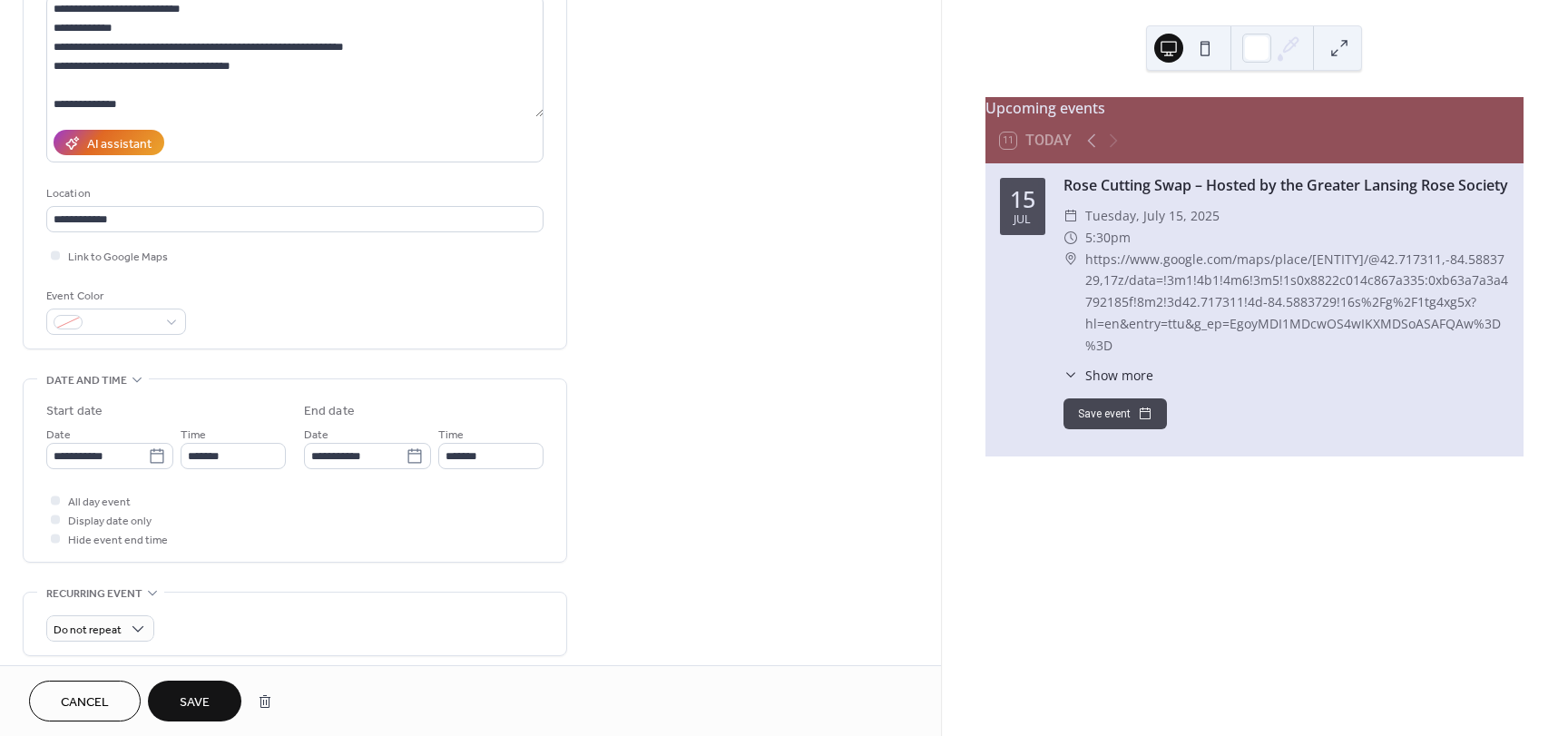 click on "Save" at bounding box center [194, 701] 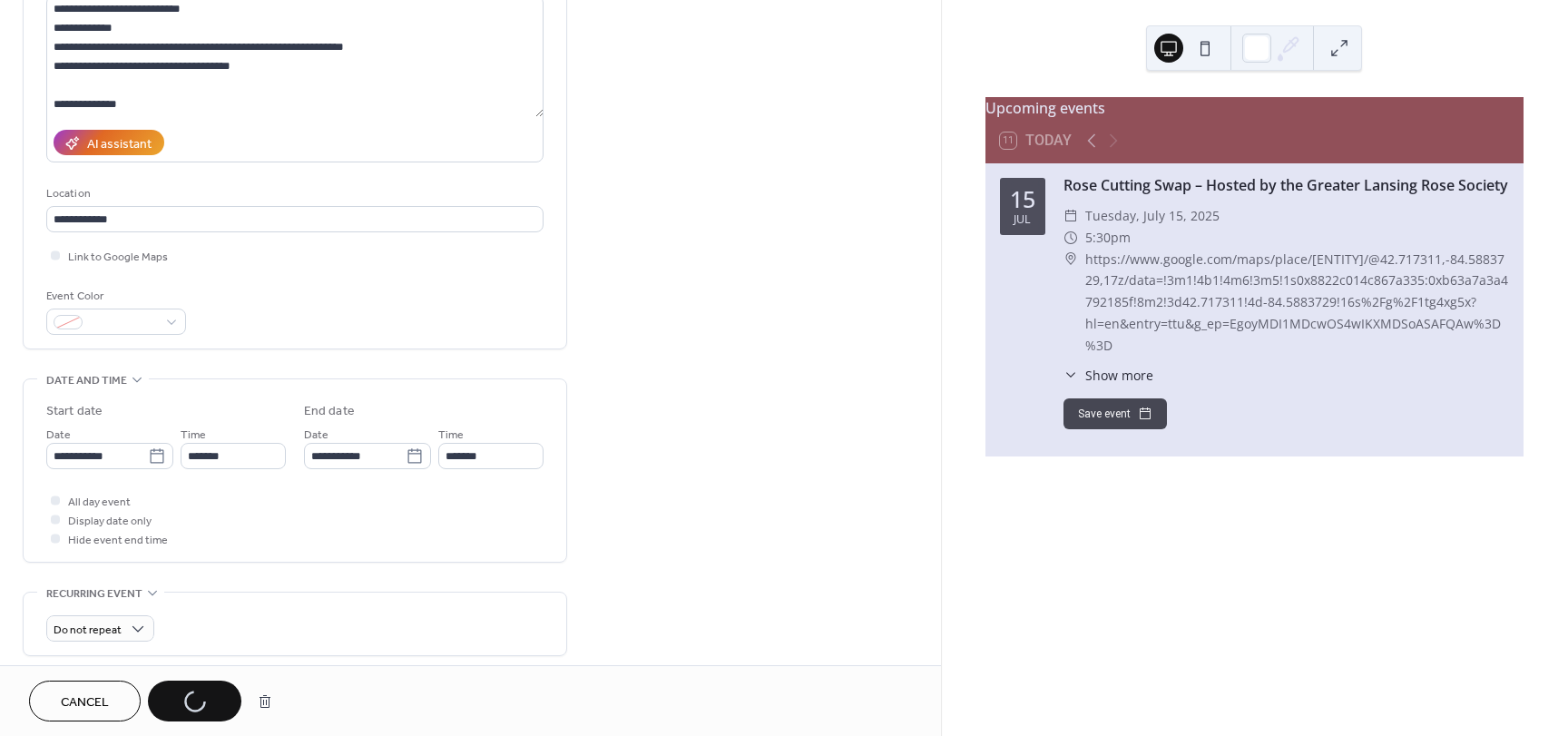 scroll, scrollTop: 424, scrollLeft: 0, axis: vertical 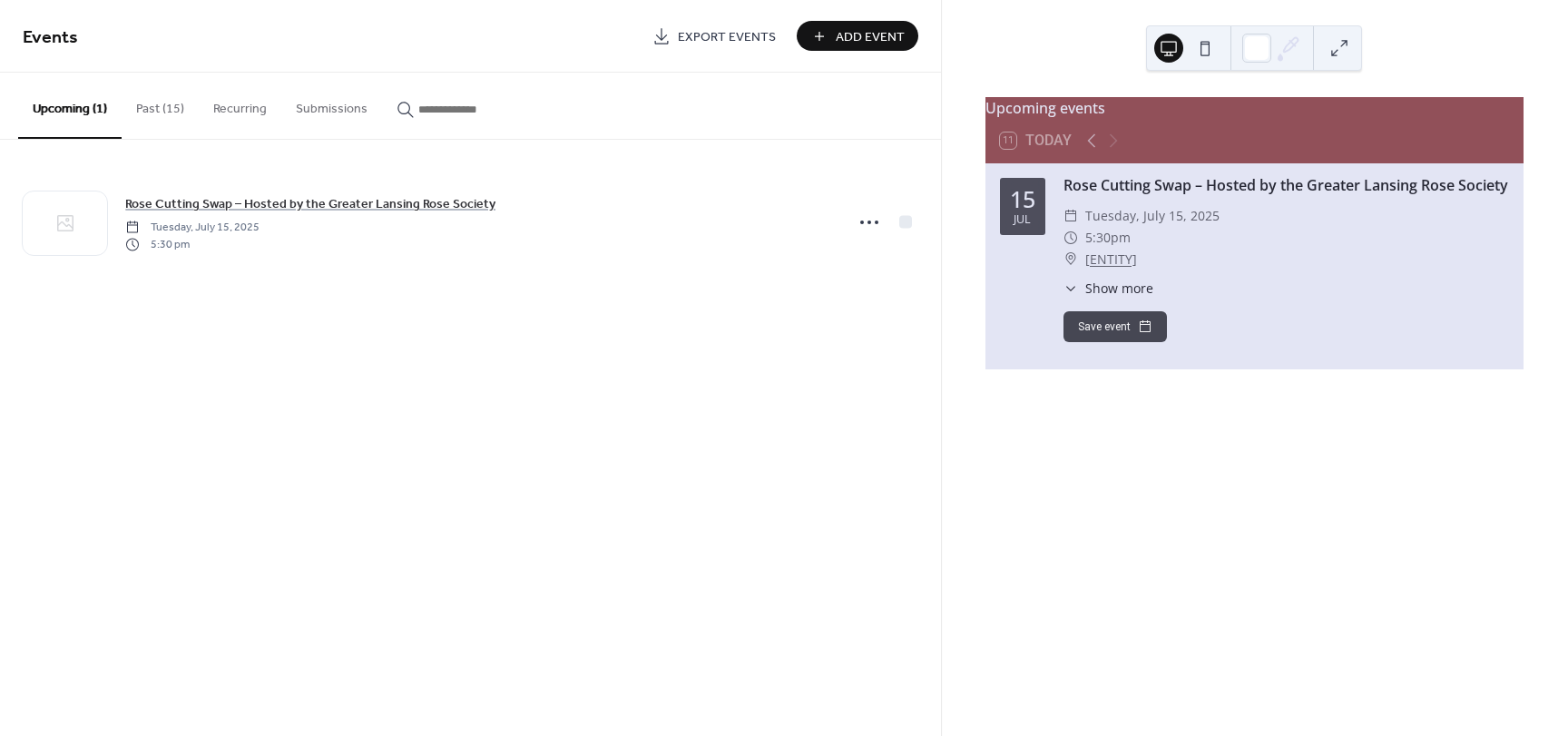 click on "[ENTITY]" at bounding box center (1111, 260) 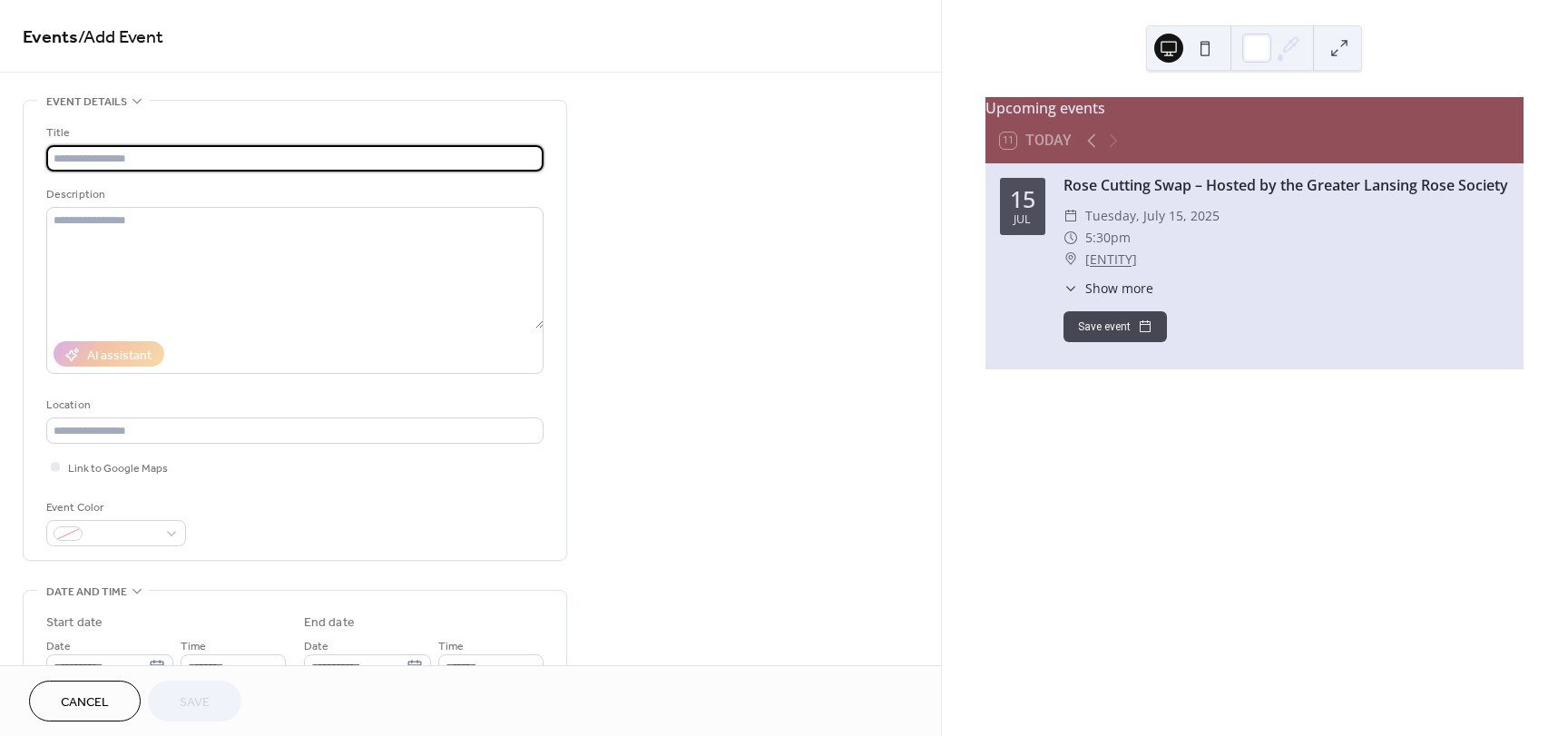 scroll, scrollTop: 424, scrollLeft: 0, axis: vertical 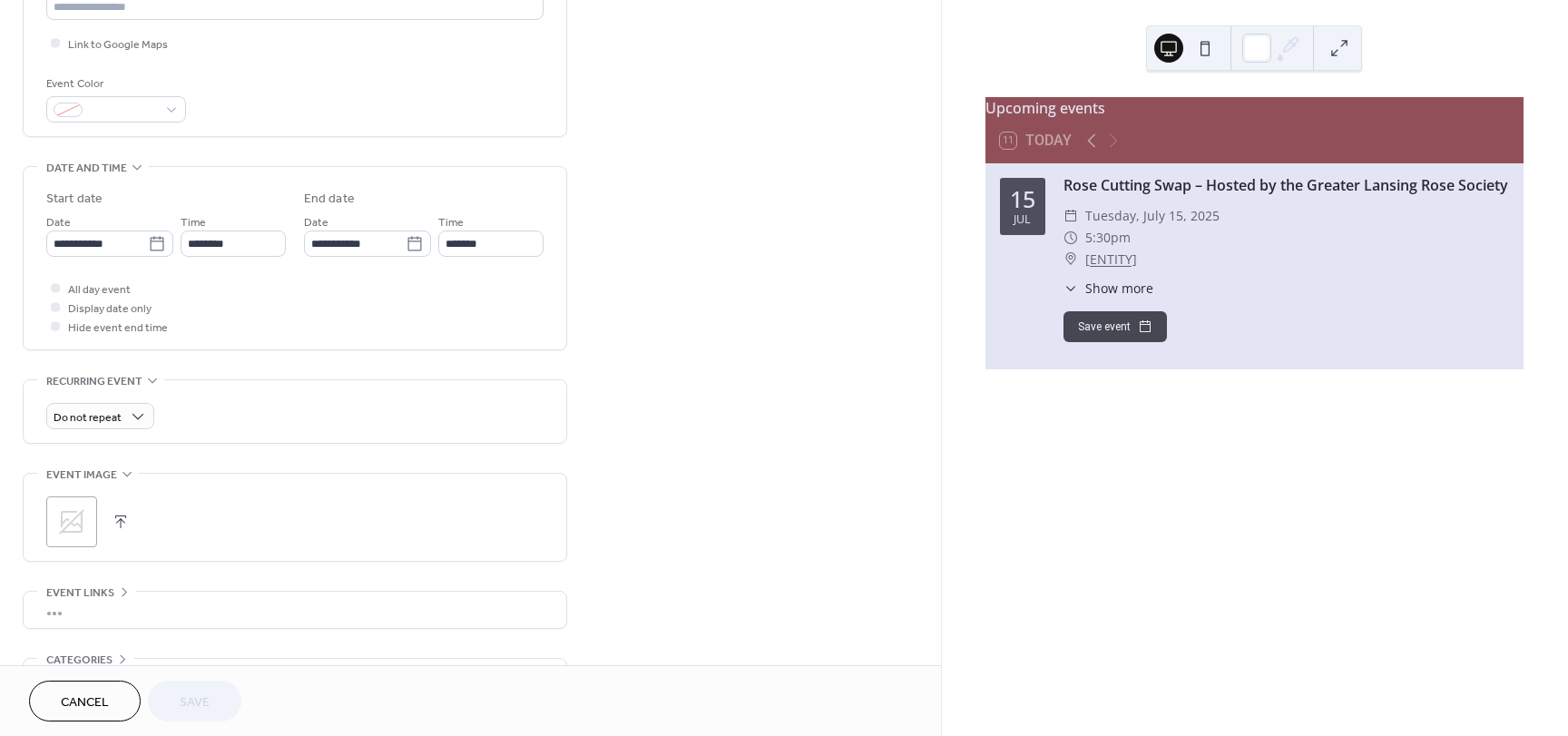 click on "Cancel" at bounding box center [84, 702] 